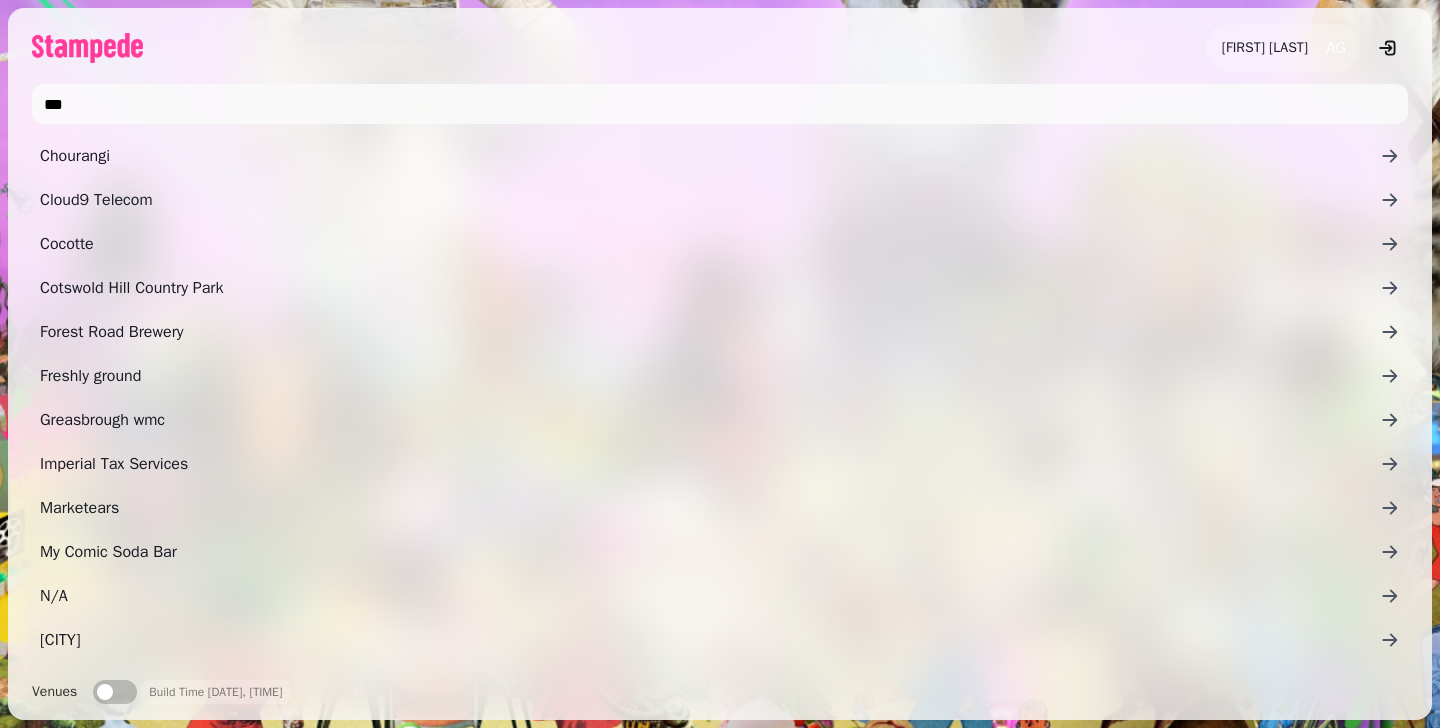 scroll, scrollTop: 0, scrollLeft: 0, axis: both 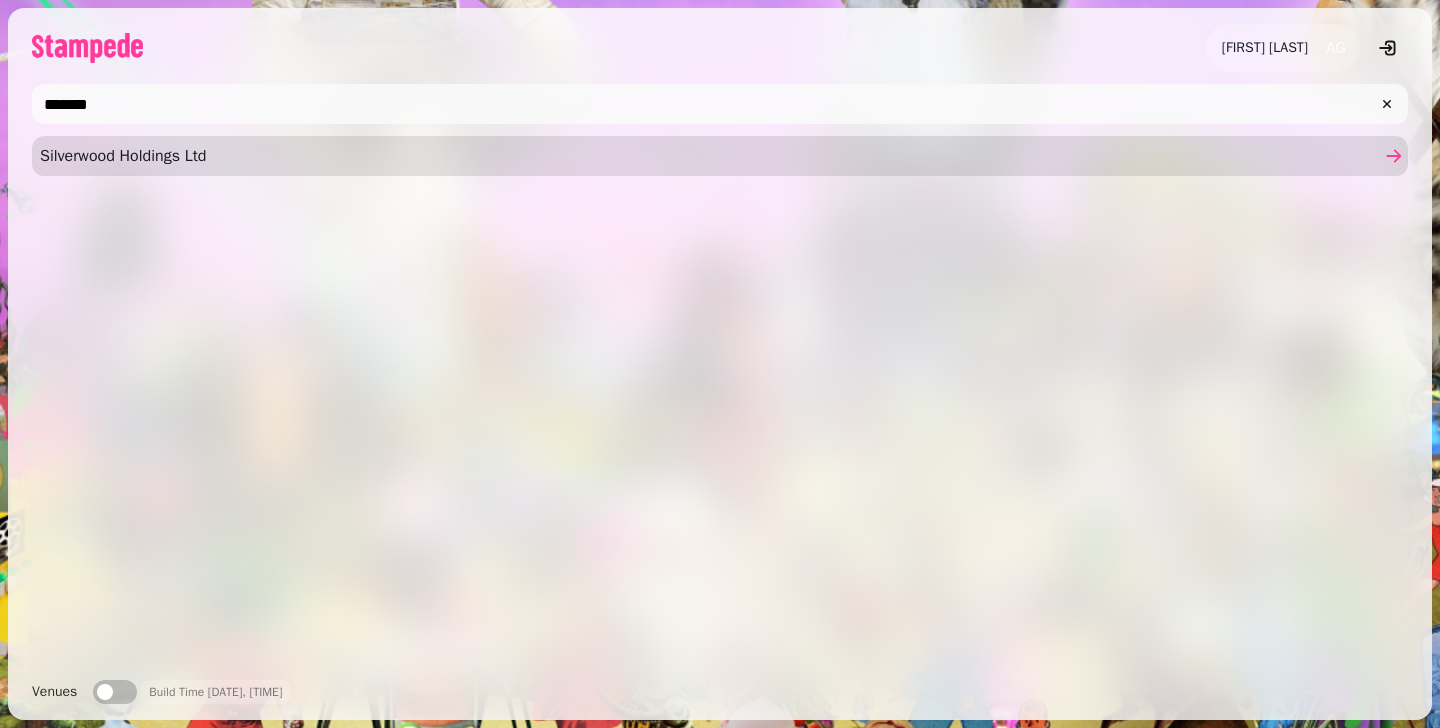 type on "*******" 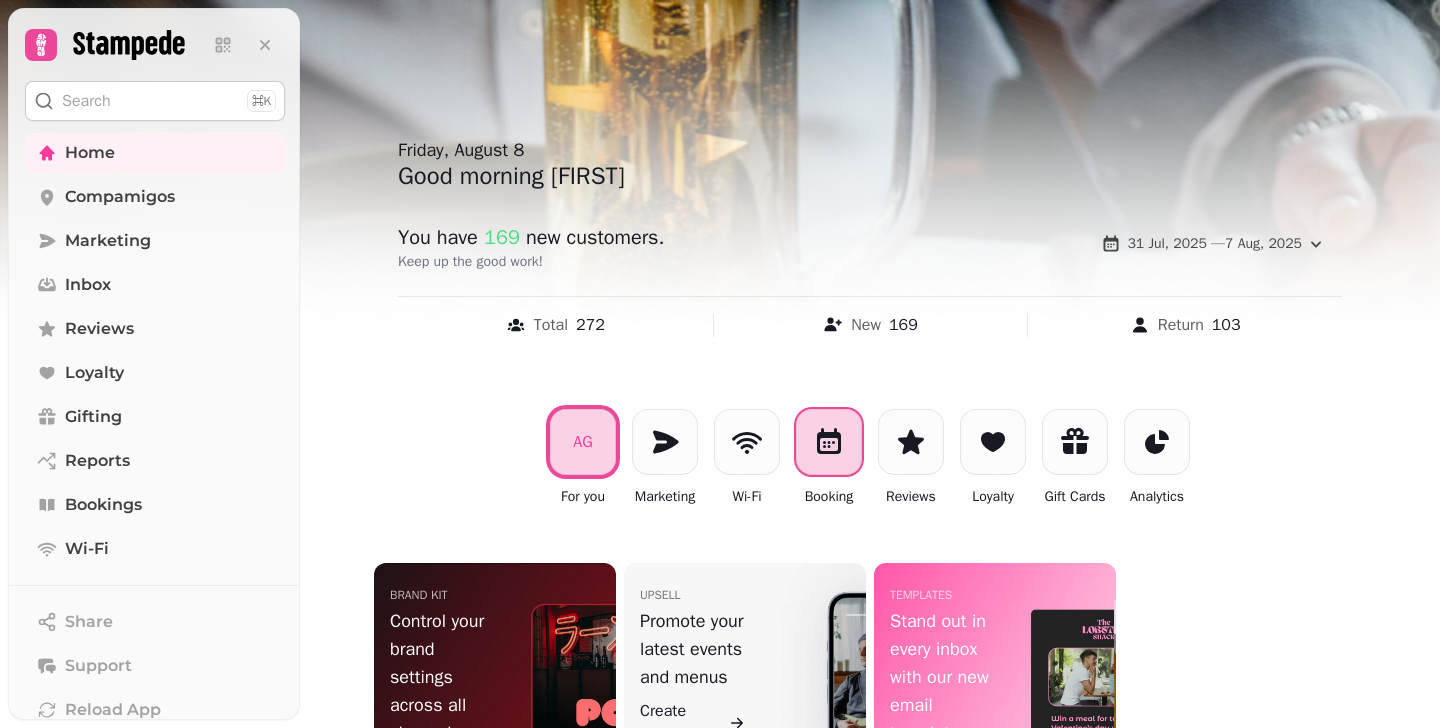click at bounding box center (829, 442) 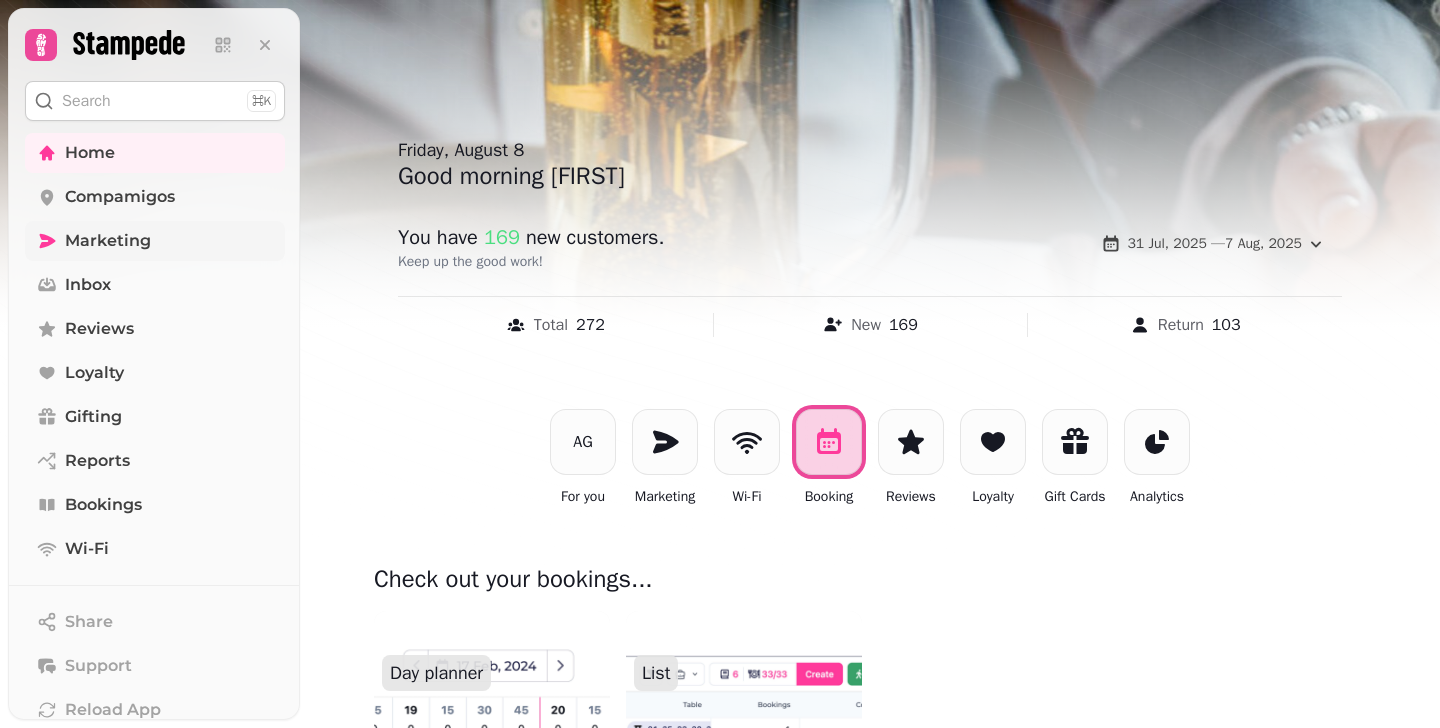 click on "Marketing" at bounding box center (155, 241) 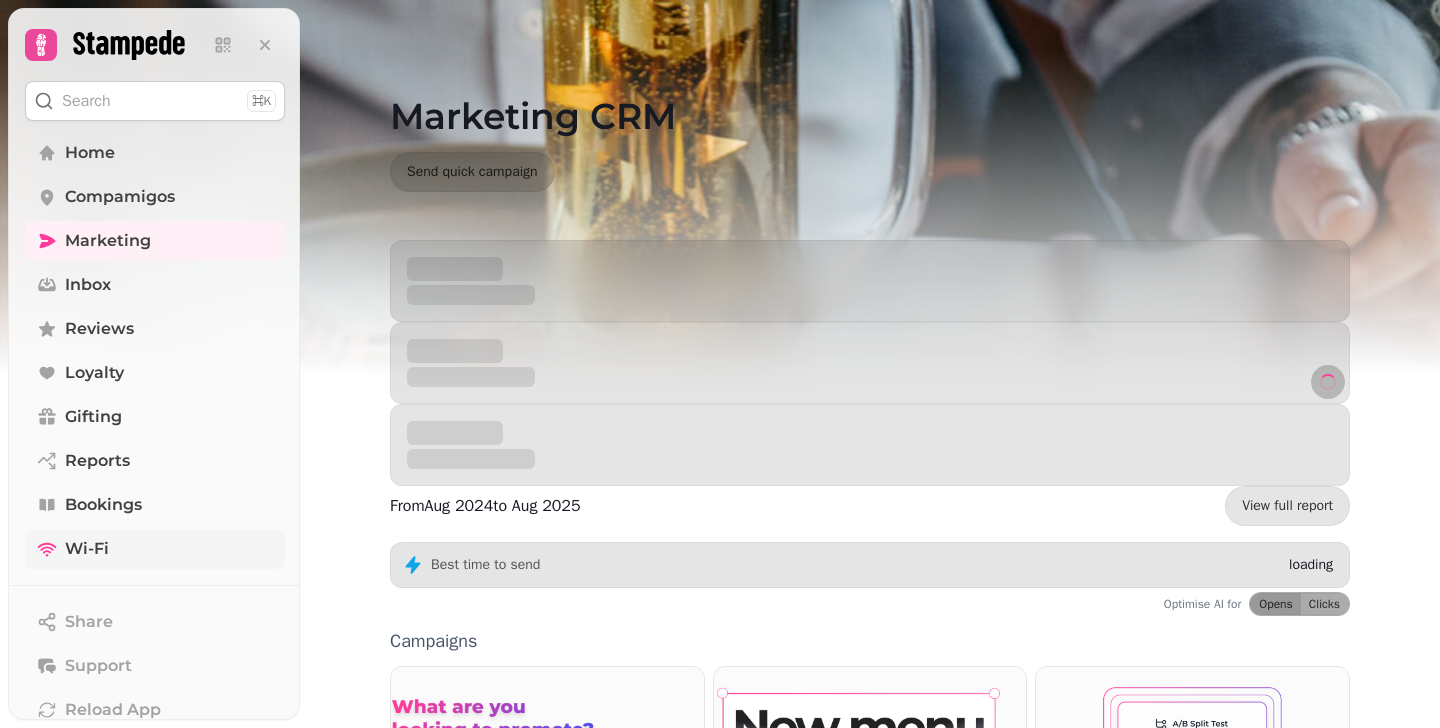 click on "Wi-Fi" at bounding box center (155, 549) 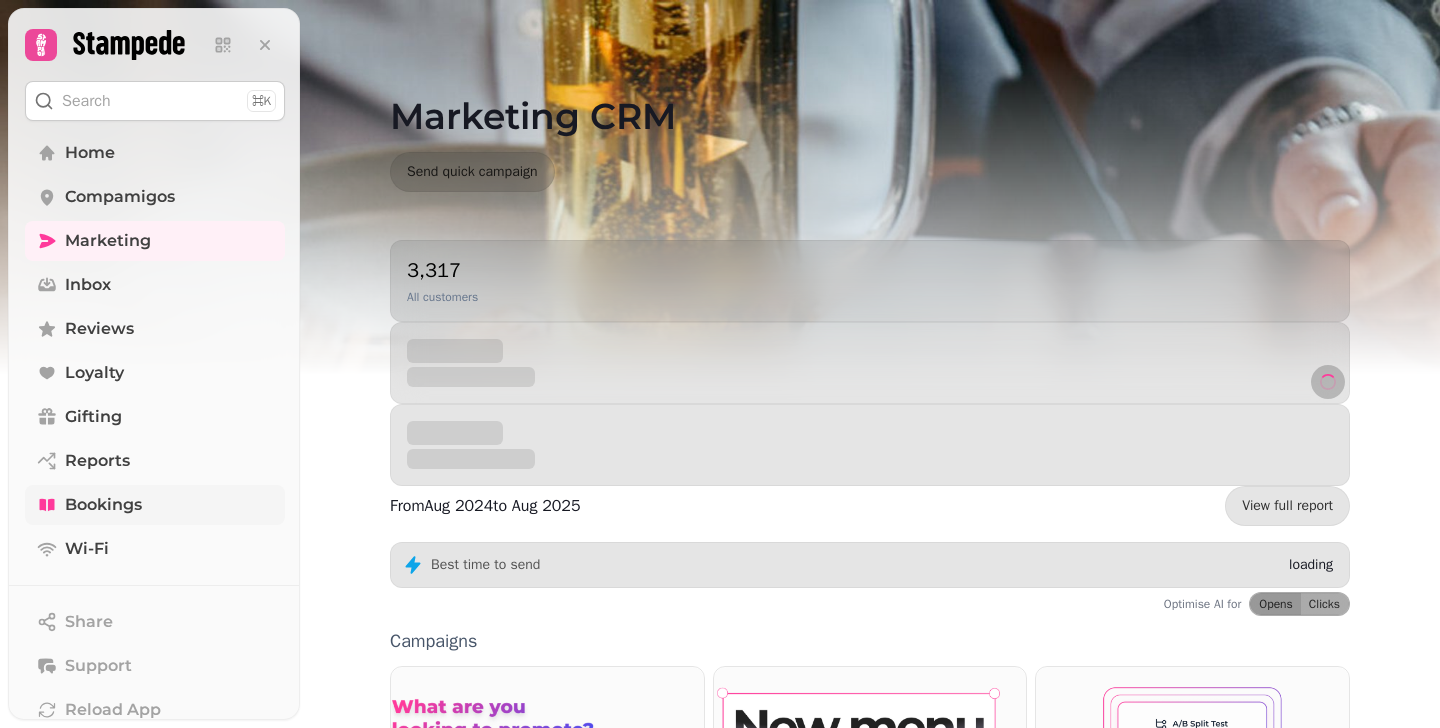 click on "Bookings" at bounding box center (155, 505) 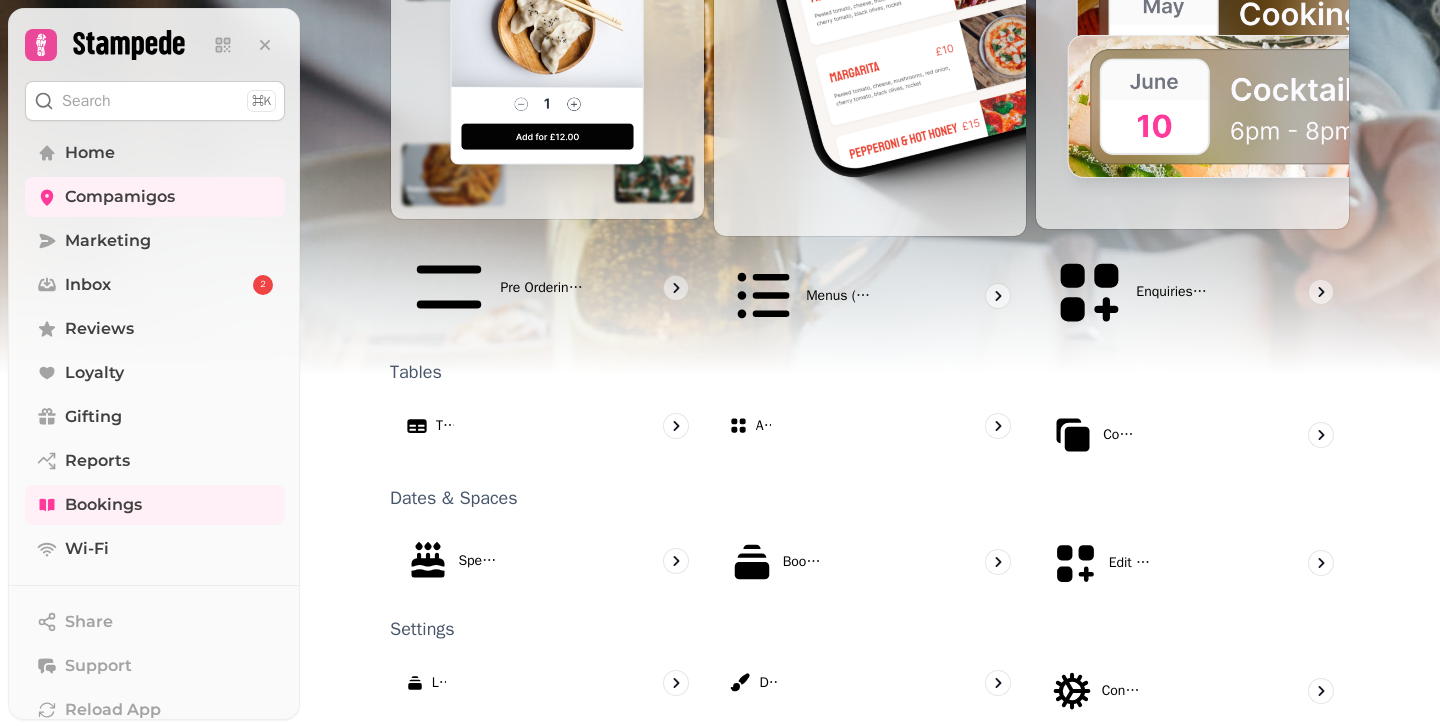 scroll, scrollTop: 1190, scrollLeft: 0, axis: vertical 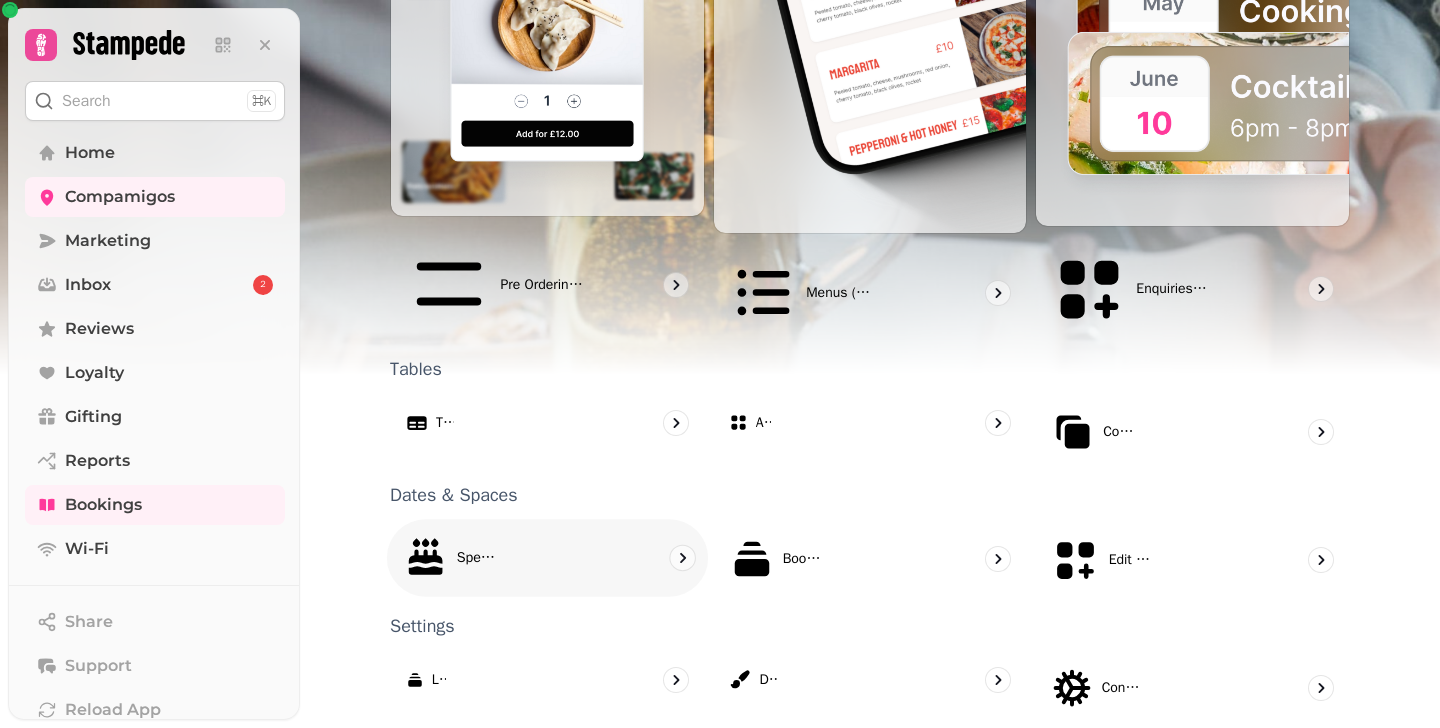 click on "Special Dates" at bounding box center (477, 558) 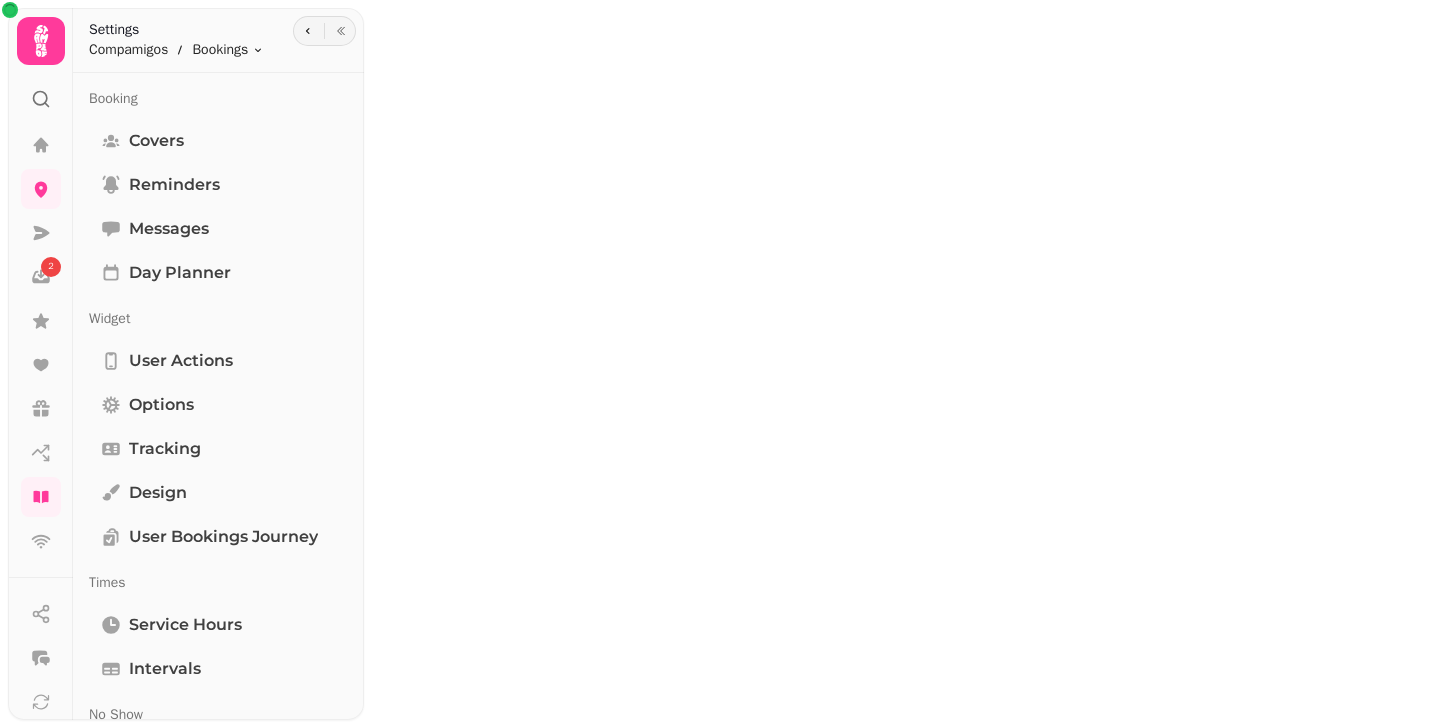 scroll, scrollTop: 0, scrollLeft: 0, axis: both 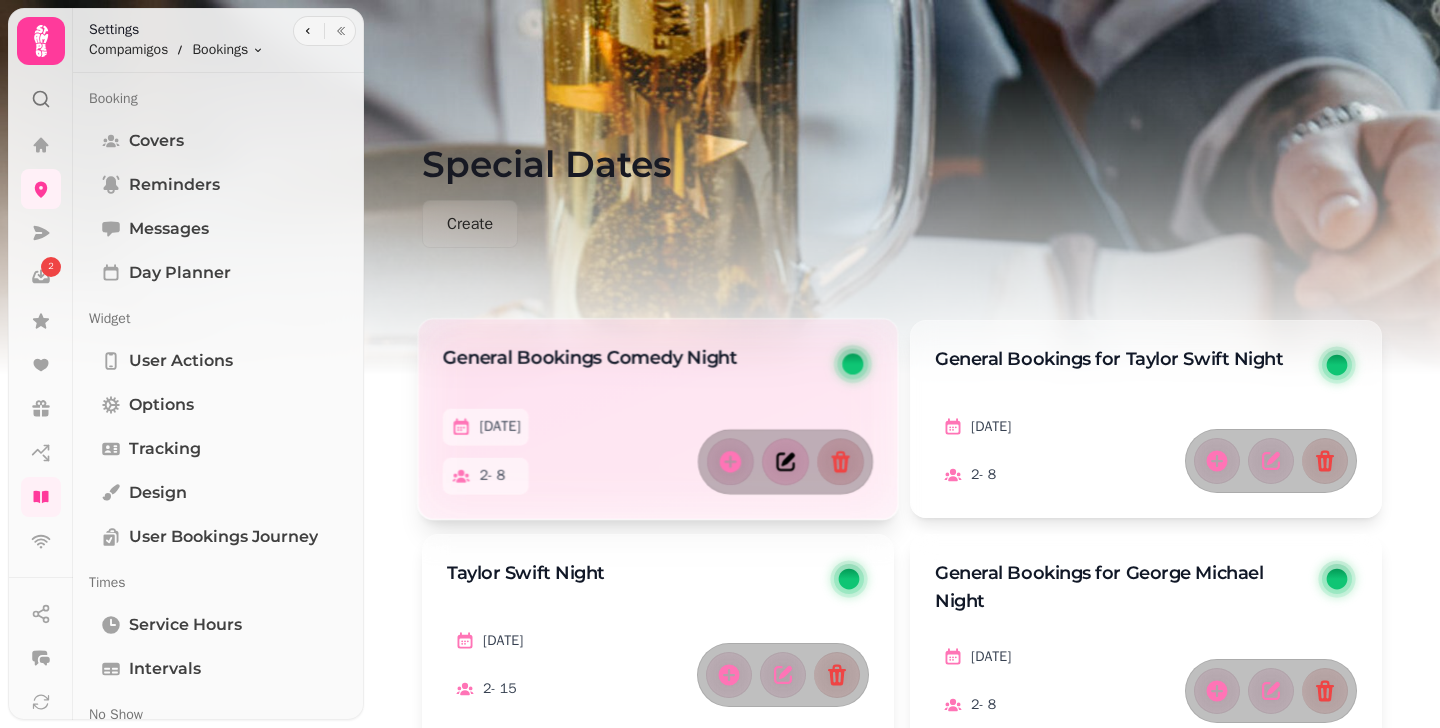 click at bounding box center [785, 461] 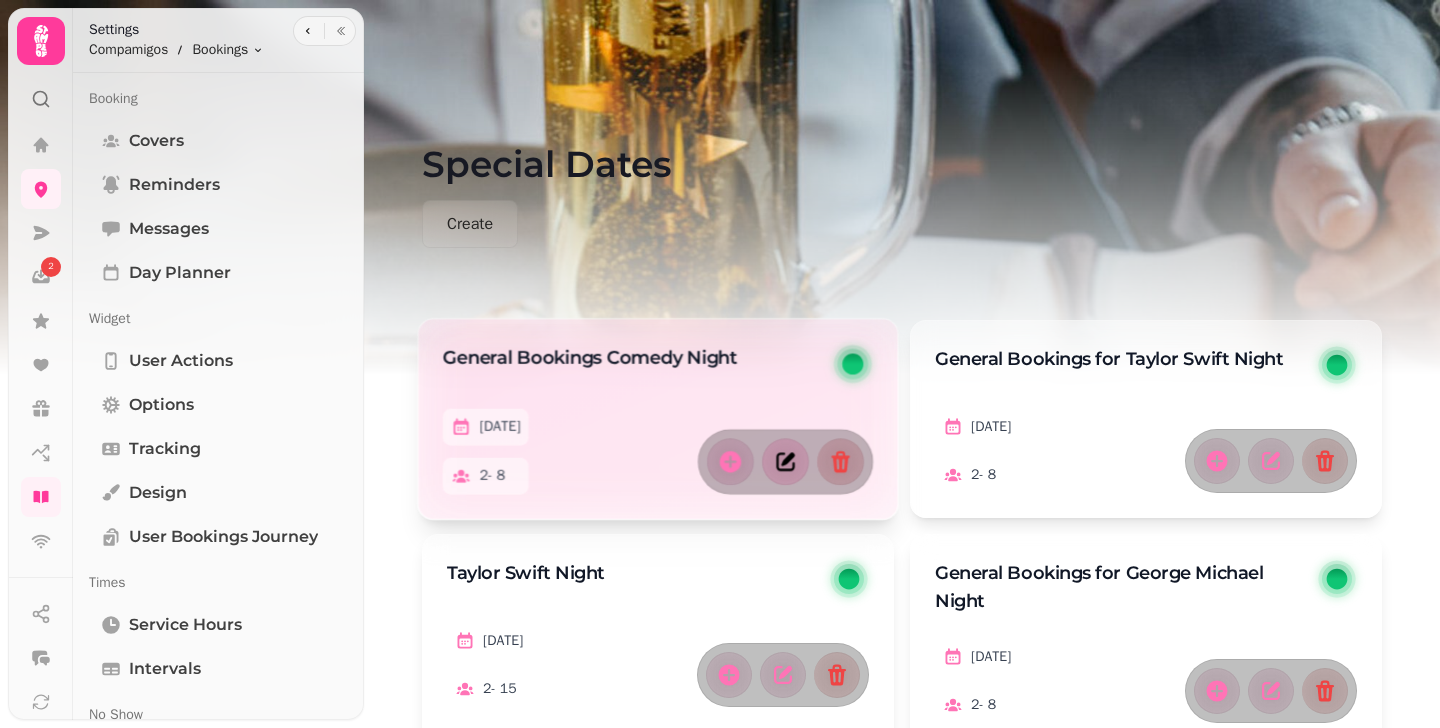 select on "*" 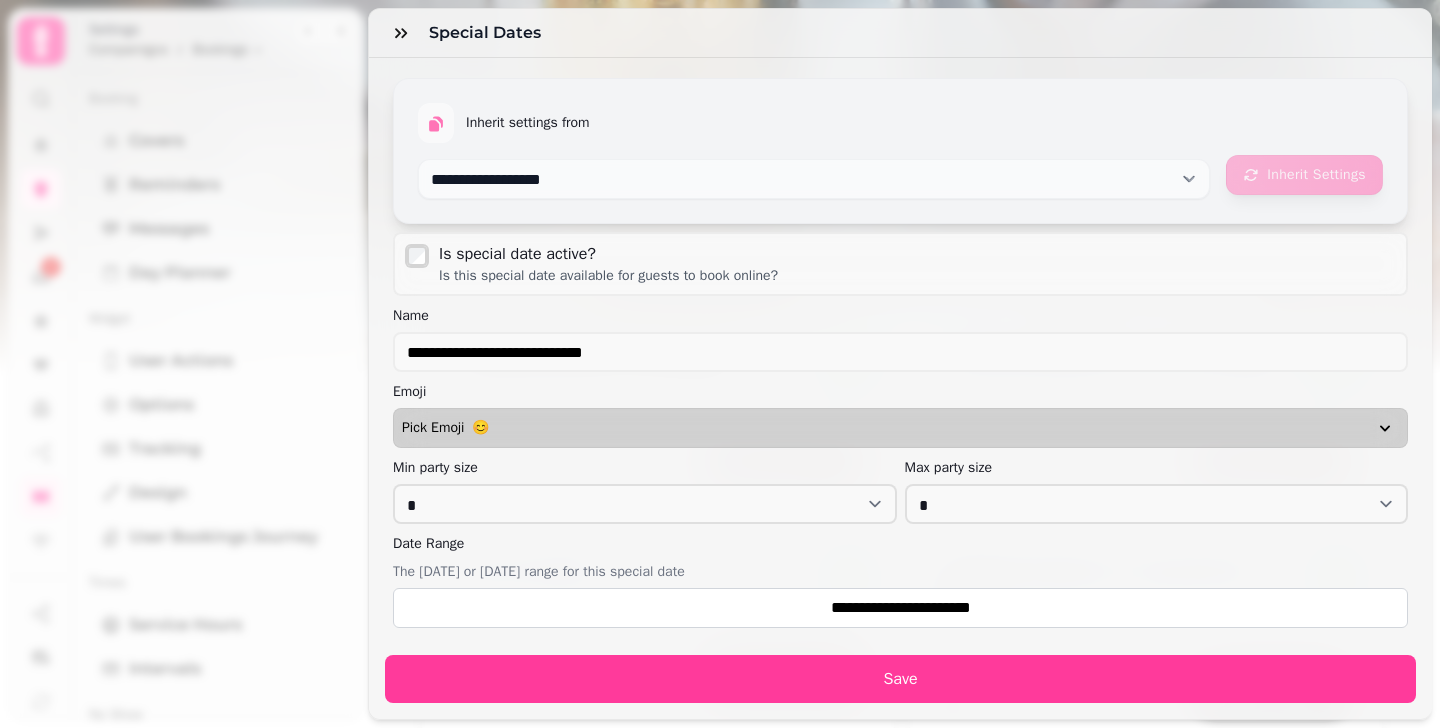 scroll, scrollTop: 0, scrollLeft: 0, axis: both 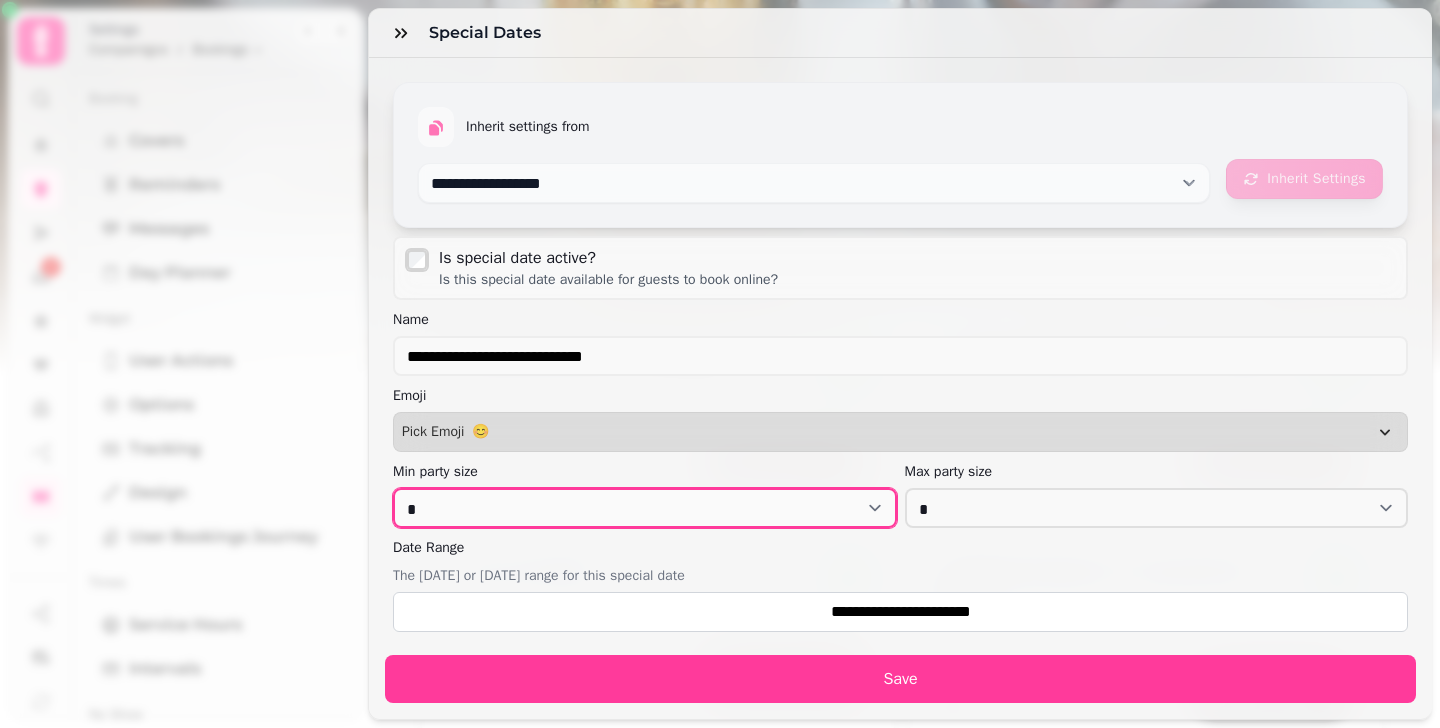 click on "* * * * * * * * * ** ** ** ** ** ** ** ** ** ** ** ** ** ** ** ** ** ** ** ** ** ** ** ** ** ** ** ** ** ** ** ** ** ** ** ** ** ** ** ** ** ** ** ** ** ** ** ** ** ** ** ** ** ** ** ** ** ** ** ** ** ** ** ** ** ** ** ** ** ** ** ** ** ** ** ** ** ** ** ** ** ** ** ** ** ** ** ** ** ** ***" at bounding box center [645, 508] 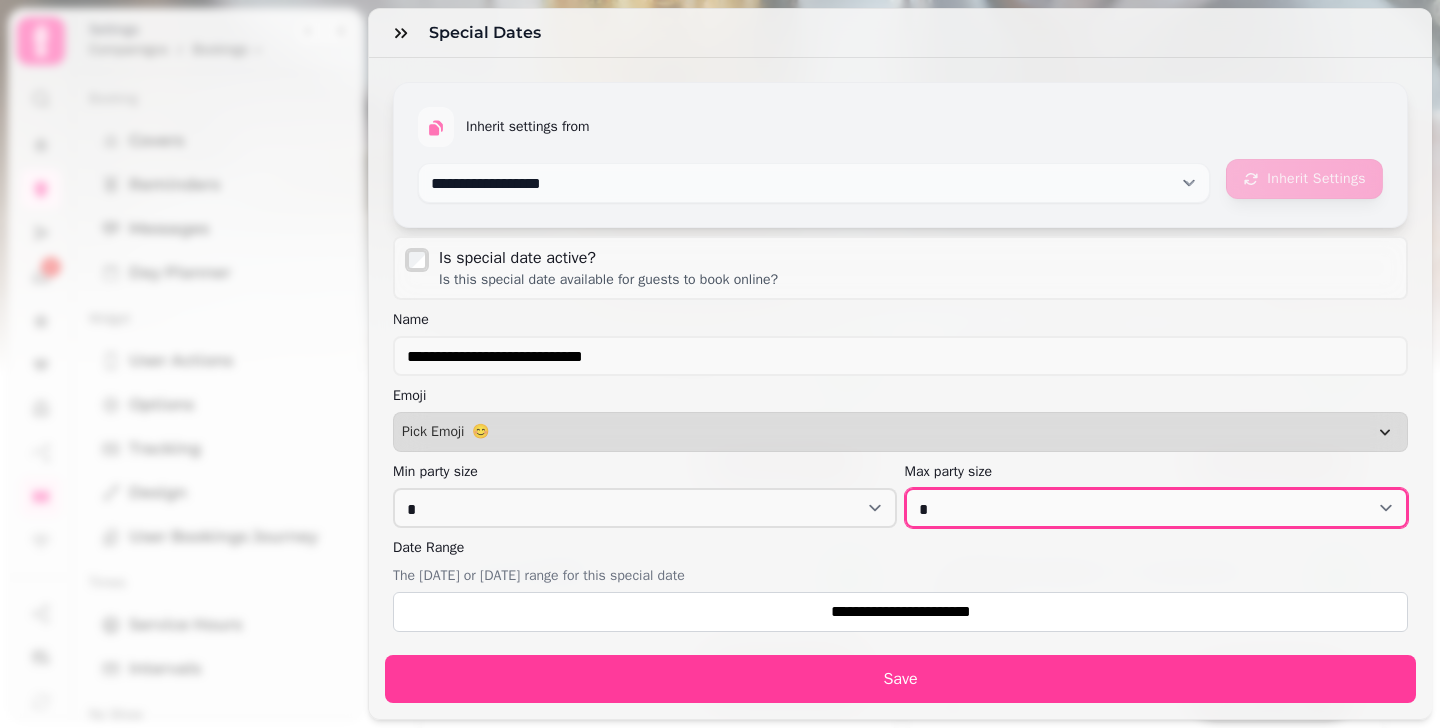 click on "* * * * * * * ** ** ** ** ** ** ** ** ** ** ** ** ** ** ** ** ** ** ** ** ** ** ** ** ** ** ** ** ** ** ** ** ** ** ** ** ** ** ** ** ** ** ** ** ** ** ** ** ** ** ** ** ** ** ** ** ** ** ** ** ** ** ** ** ** ** ** ** ** ** ** ** ** ** ** ** ** ** ** ** ** ** ** ** ** ** ** ** ** ** ***" at bounding box center [1157, 508] 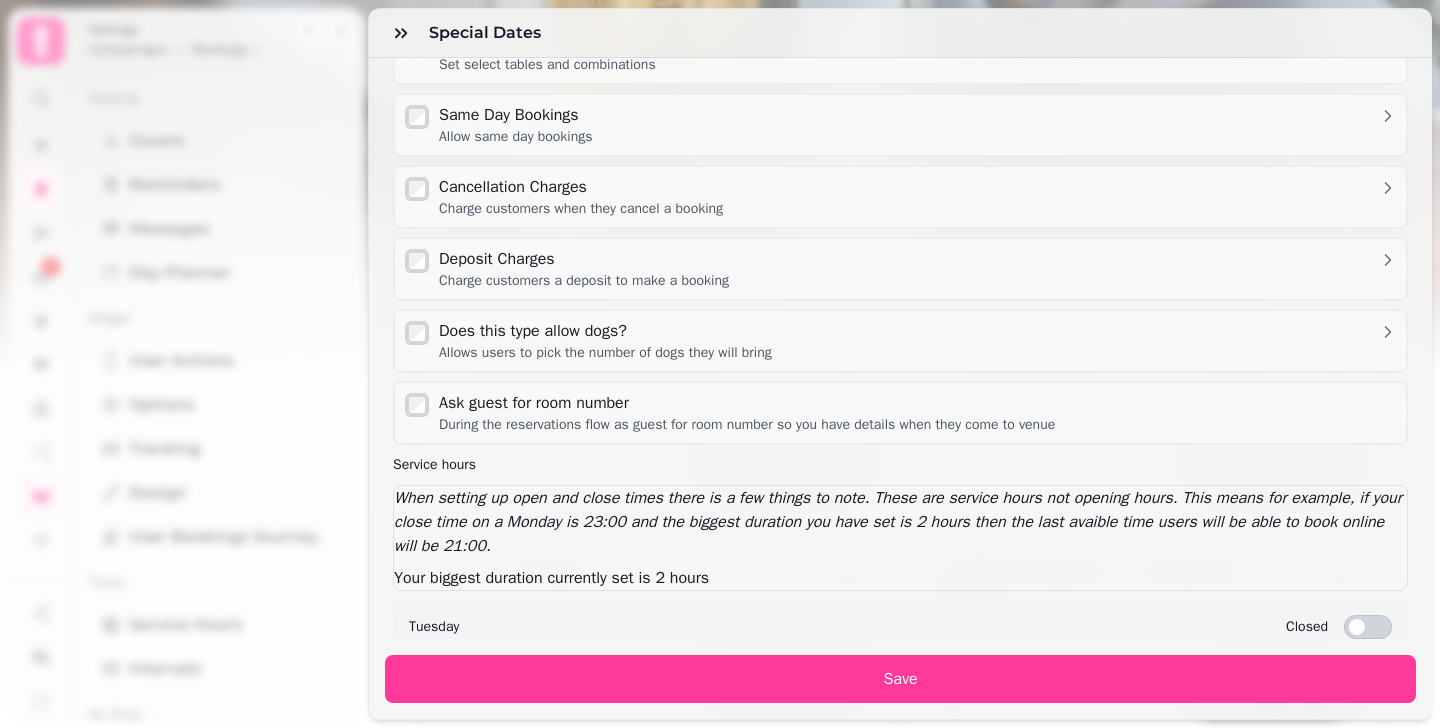 scroll, scrollTop: 1283, scrollLeft: 0, axis: vertical 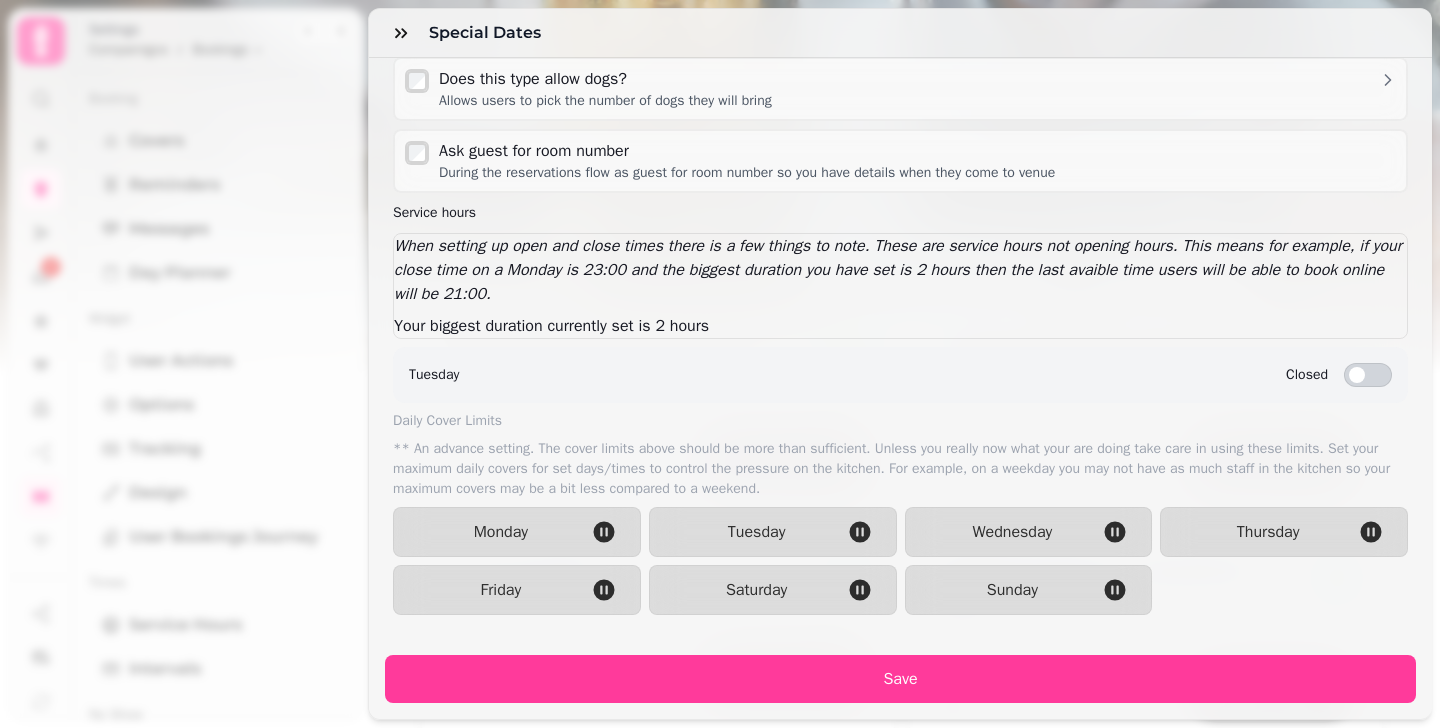 click on "**********" at bounding box center (720, 380) 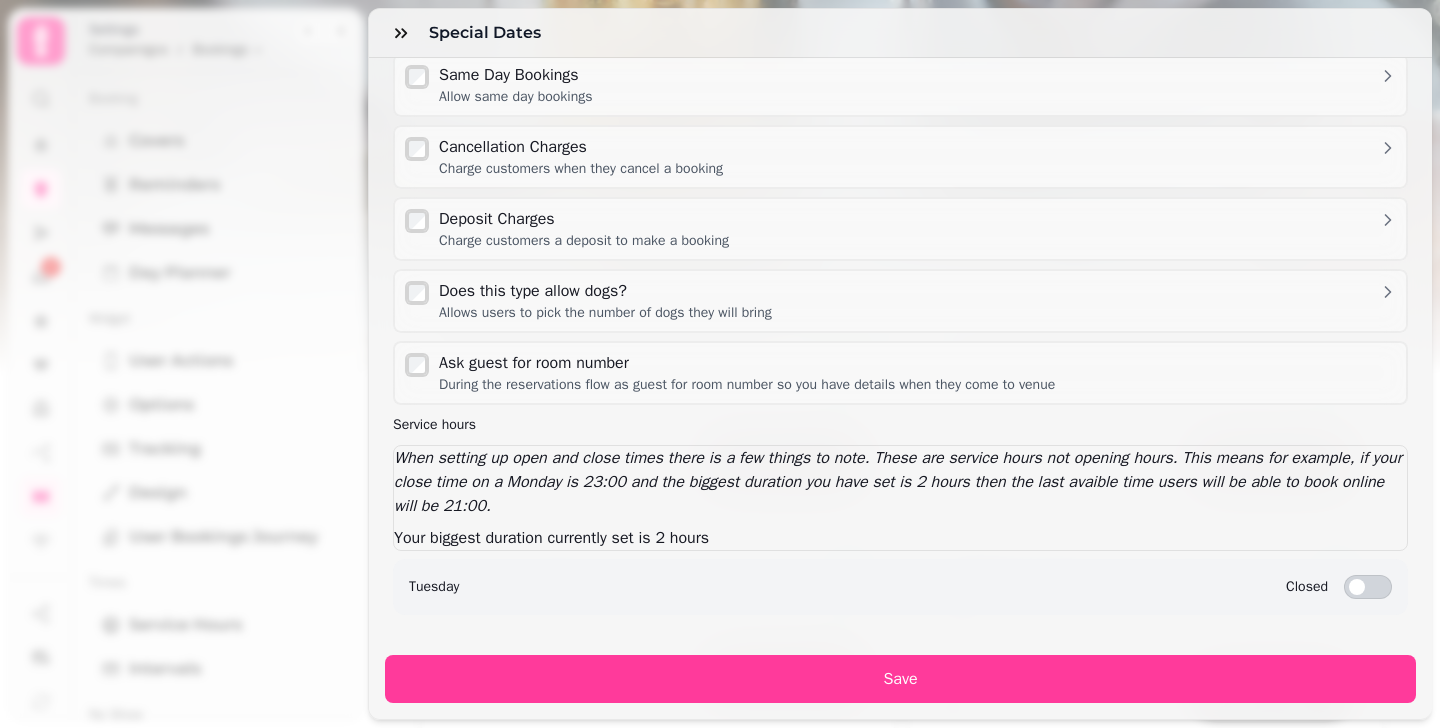 scroll, scrollTop: 1071, scrollLeft: 0, axis: vertical 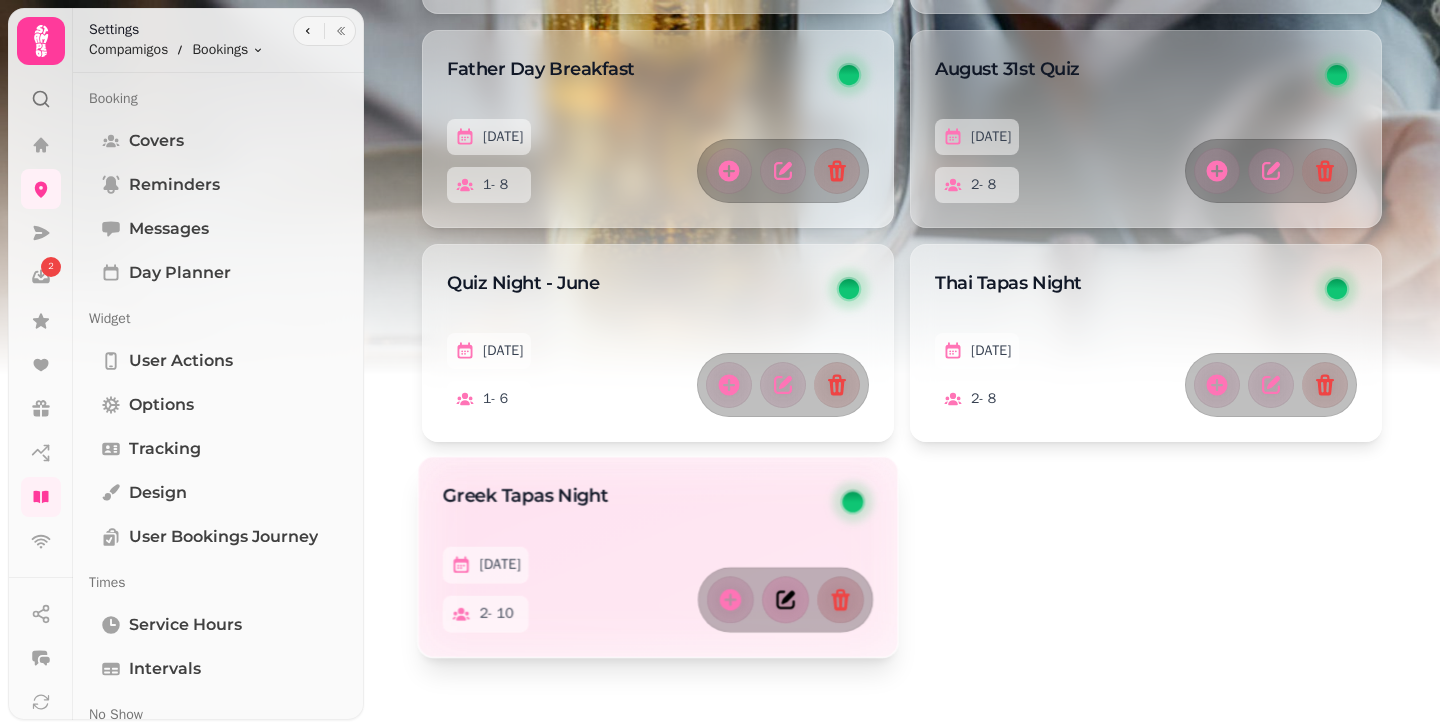 click 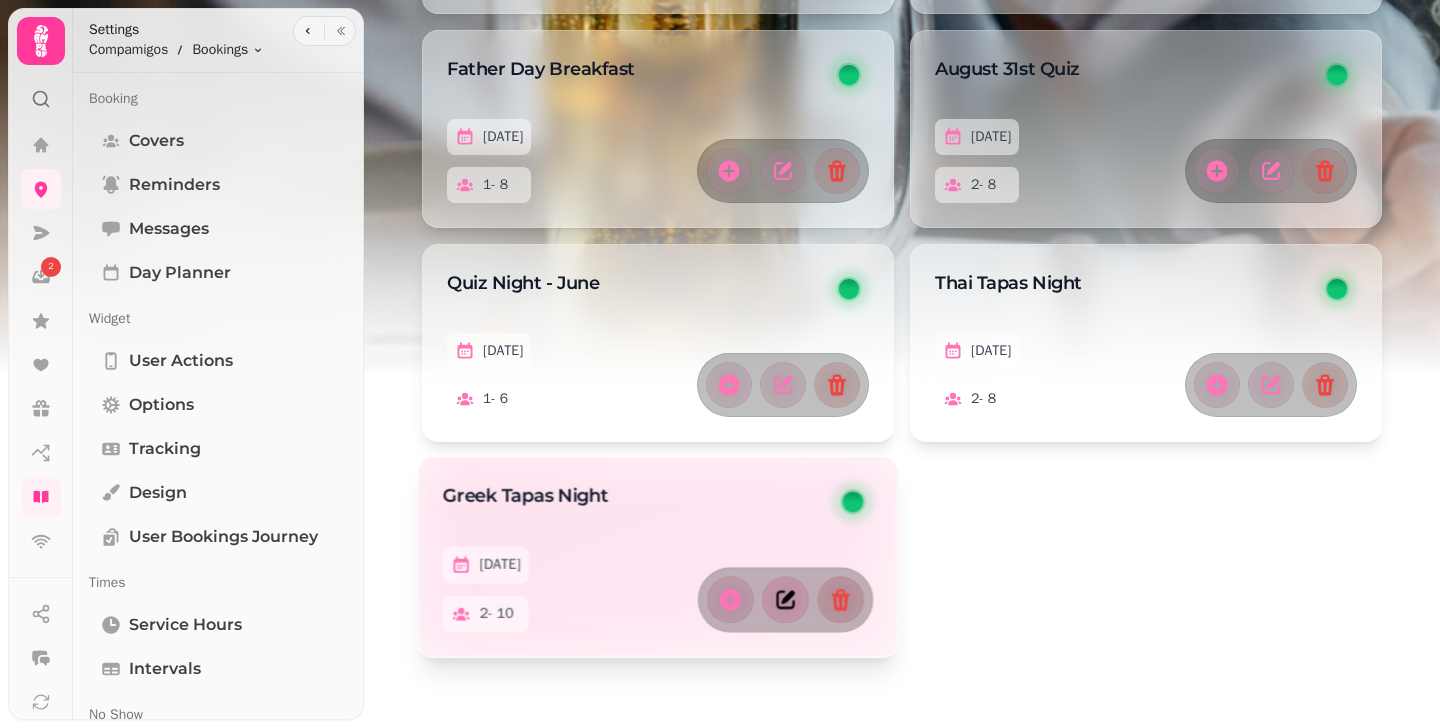 select on "*" 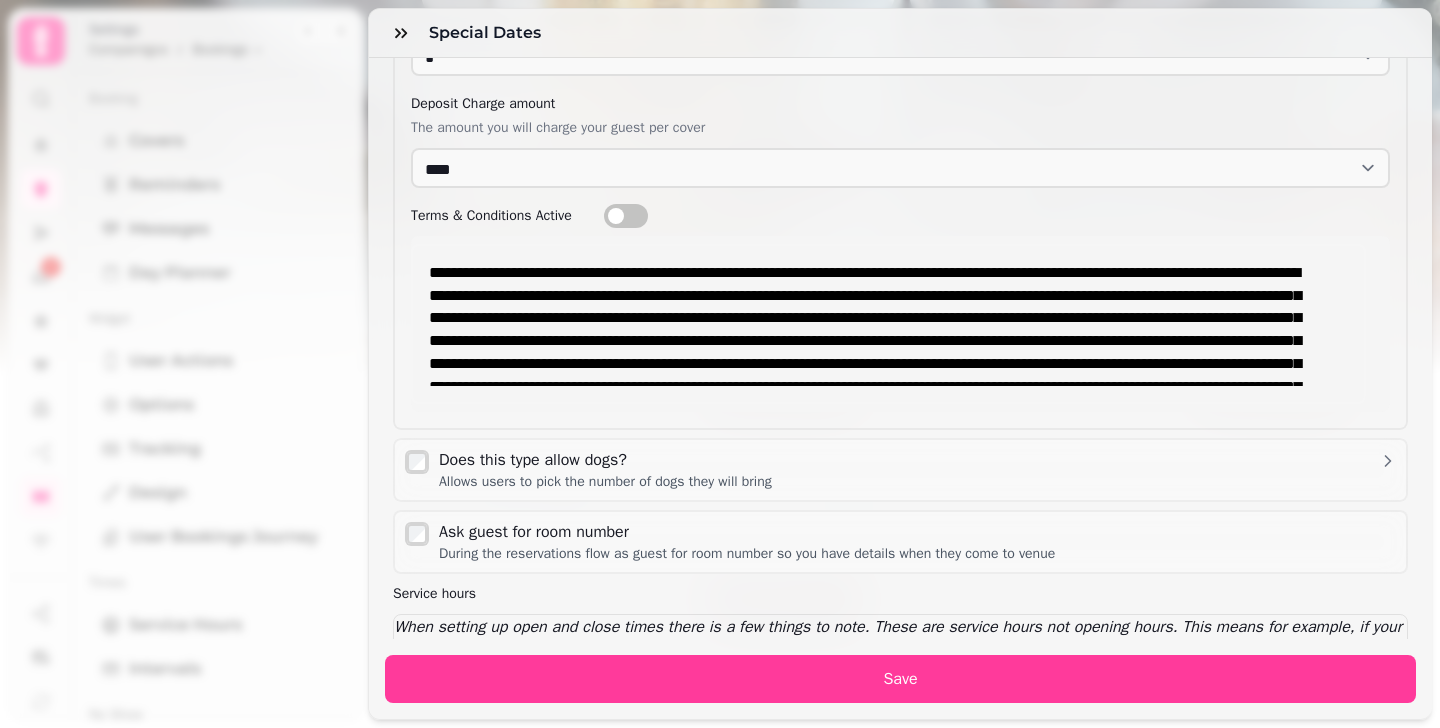 scroll, scrollTop: 1935, scrollLeft: 0, axis: vertical 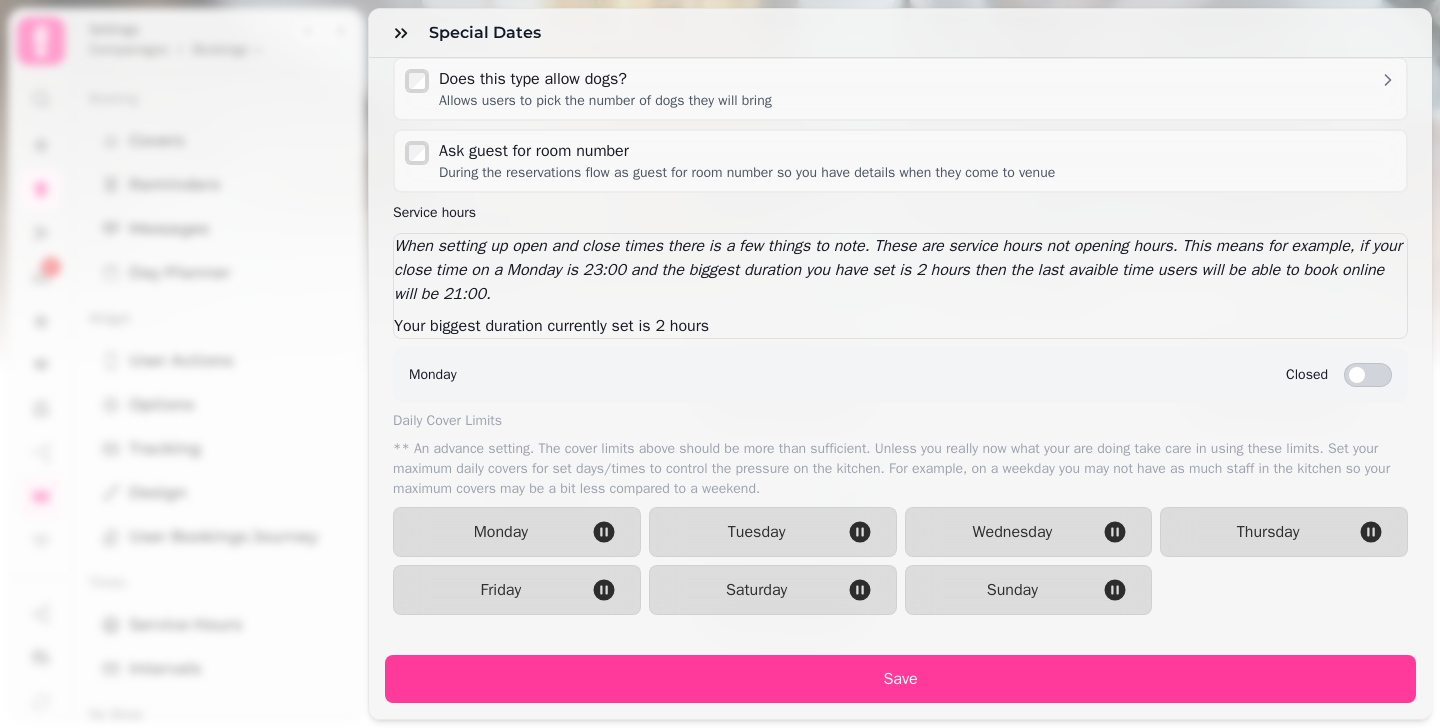 click on "**********" at bounding box center (720, 380) 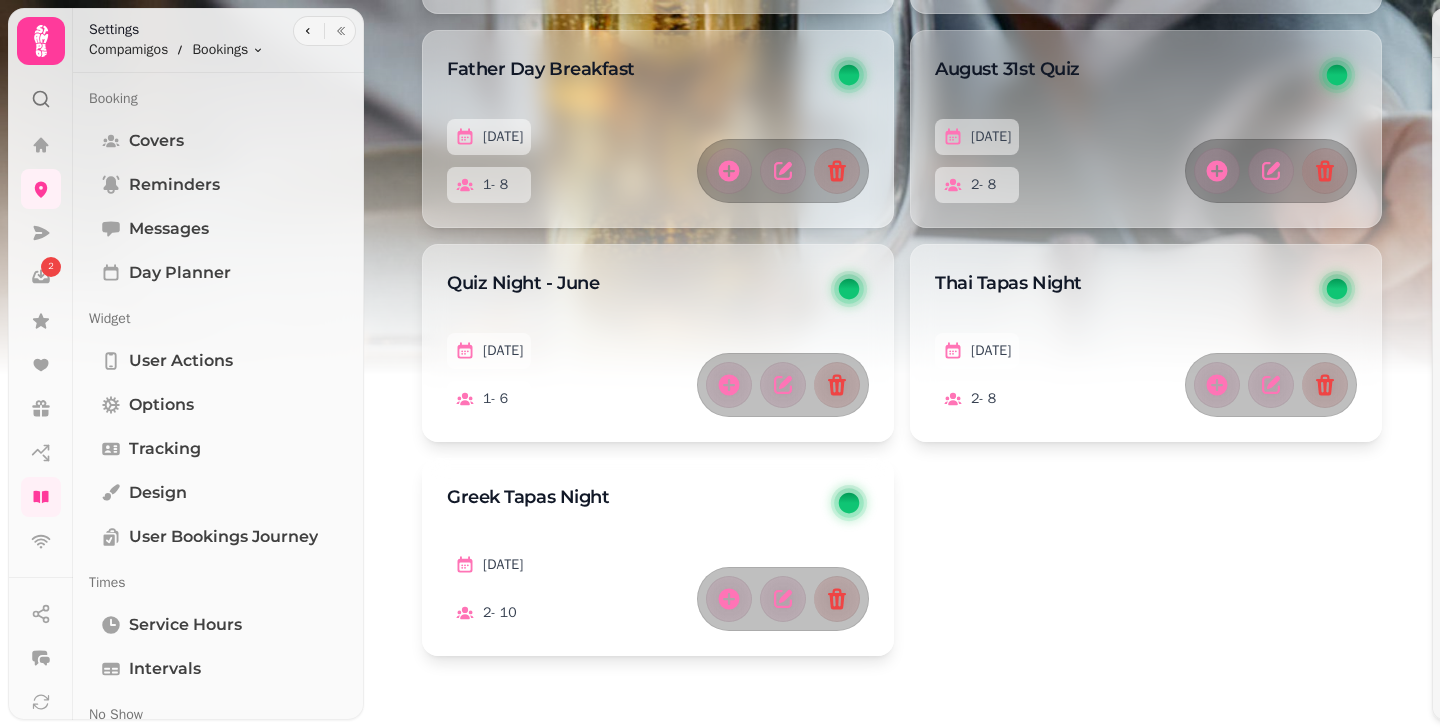 scroll, scrollTop: 1723, scrollLeft: 0, axis: vertical 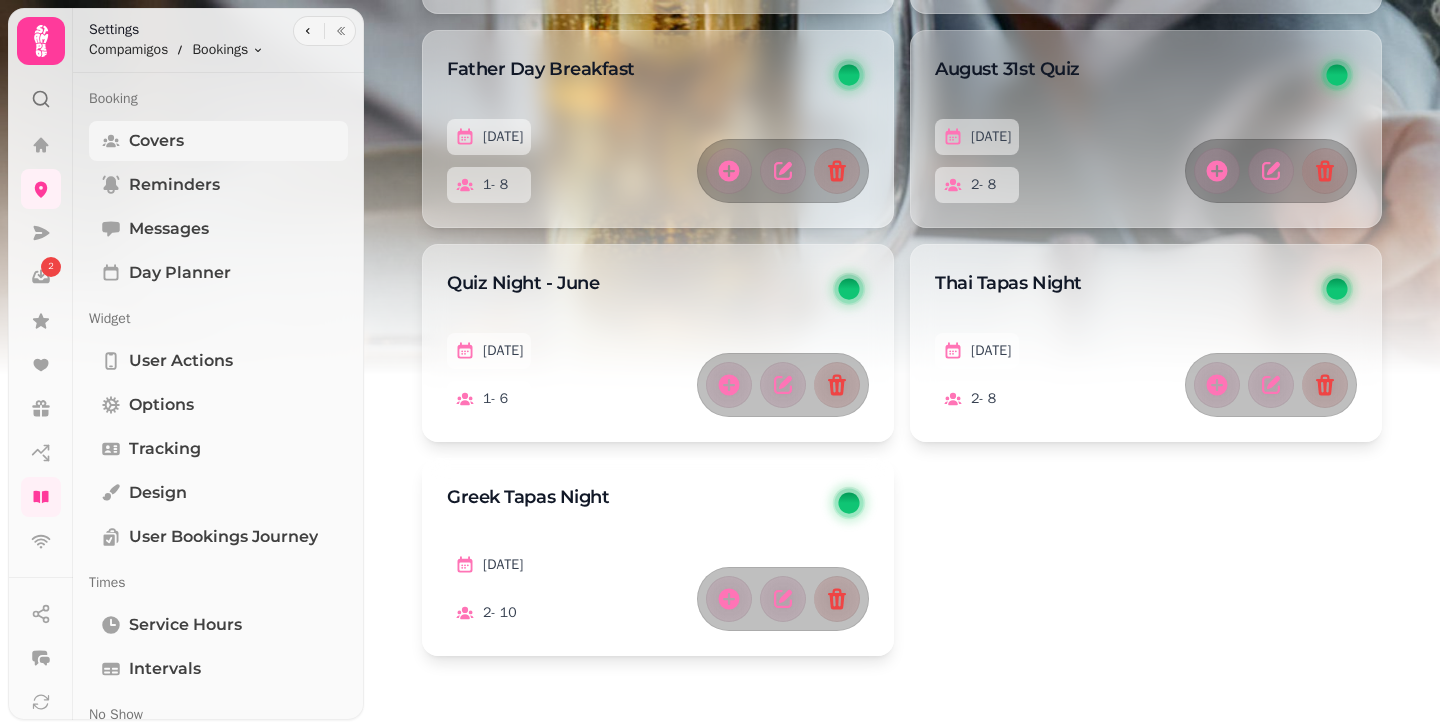 click on "Covers" at bounding box center (218, 141) 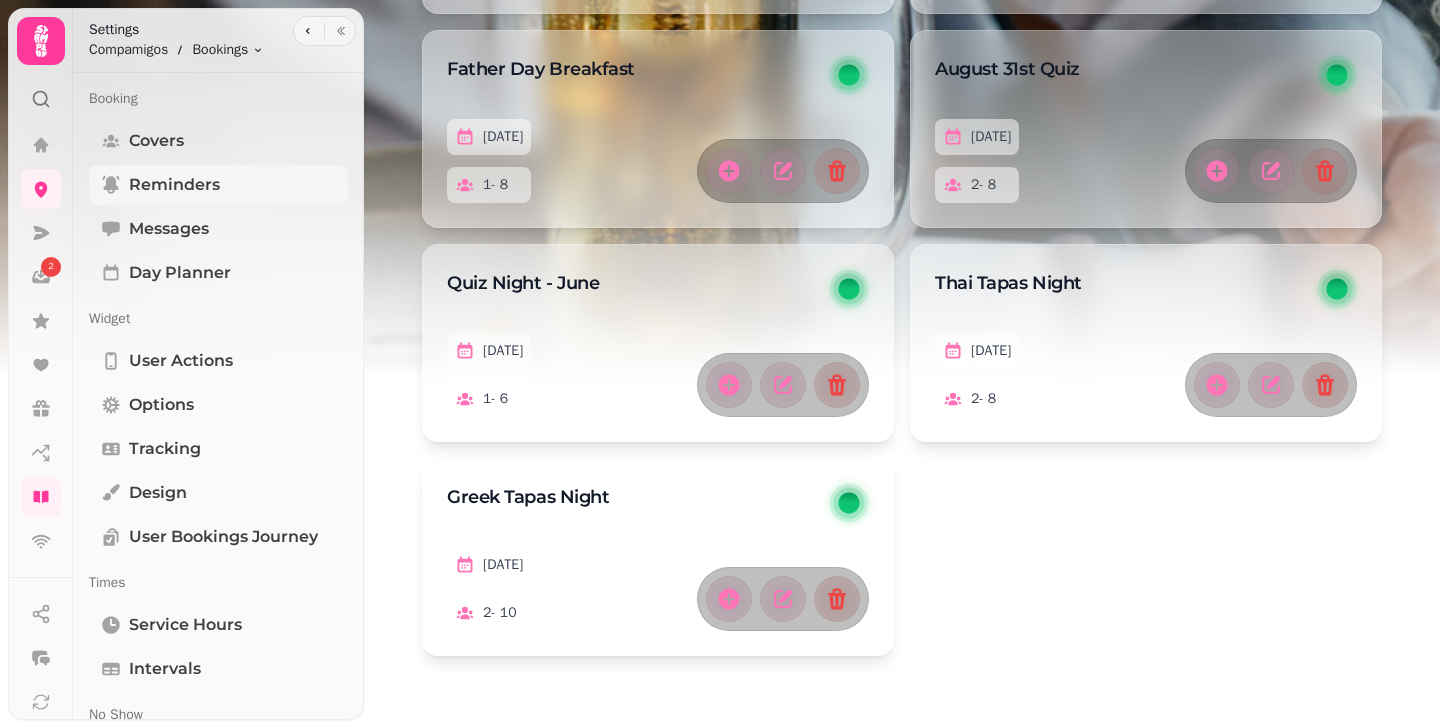 select on "**" 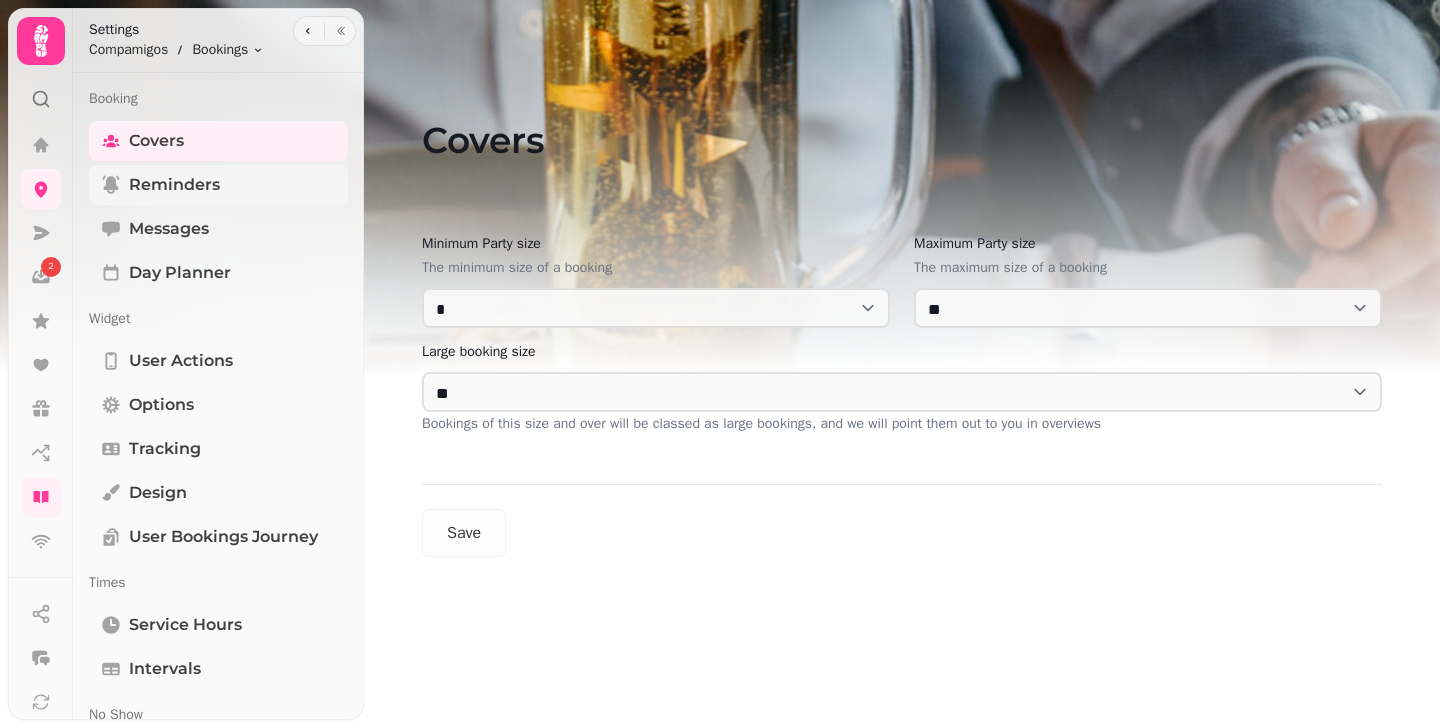 scroll, scrollTop: 0, scrollLeft: 0, axis: both 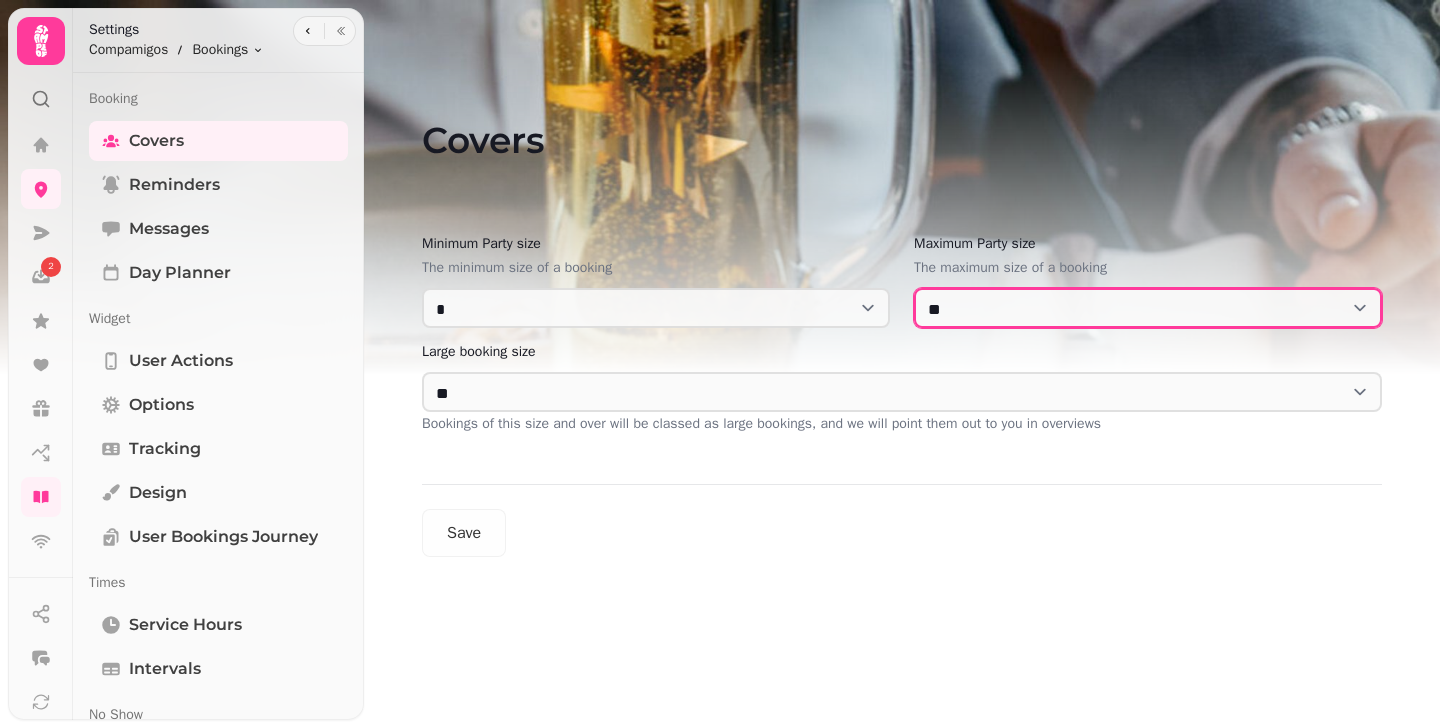 click on "* * * * * * * * * ** ** ** ** ** ** ** ** ** ** ** ** ** ** ** ** ** ** ** ** ** ** ** ** ** ** ** ** ** ** ** ** ** ** ** ** ** ** ** ** ** ** ** ** ** ** ** ** ** ** ** ** ** ** ** ** ** ** ** ** ** ** ** ** ** ** ** ** ** ** ** ** ** ** ** ** ** ** ** ** ** ** ** ** ** ** ** ** ** ** *** *** *** *** *** *** *** *** *** *** *** *** *** *** *** *** *** *** *** *** *** *** *** *** *** *** *** *** *** *** *** *** *** *** *** *** *** *** *** *** *** *** *** *** *** *** *** *** *** *** *** *** *** *** *** *** *** *** *** *** *** *** *** *** *** *** *** *** *** *** *** *** *** *** *** *** *** *** *** *** *** *** *** *** *** *** *** *** *** *** *** *** *** *** *** *** *** *** *** *** *** *** *** *** *** *** *** *** *** *** *** *** *** *** *** *** *** *** *** *** *** *** *** *** *** *** *** *** *** *** *** *** *** *** *** *** *** *** *** *** *** *** *** *** *** *** *** *** *** *** *** *** *** *** *** *** *** *** *** *** *** *** *** *** *** *** *** *** *** *** *** *** *** *** *** *** *** *** *** *** *** *** *** ***" at bounding box center (1148, 308) 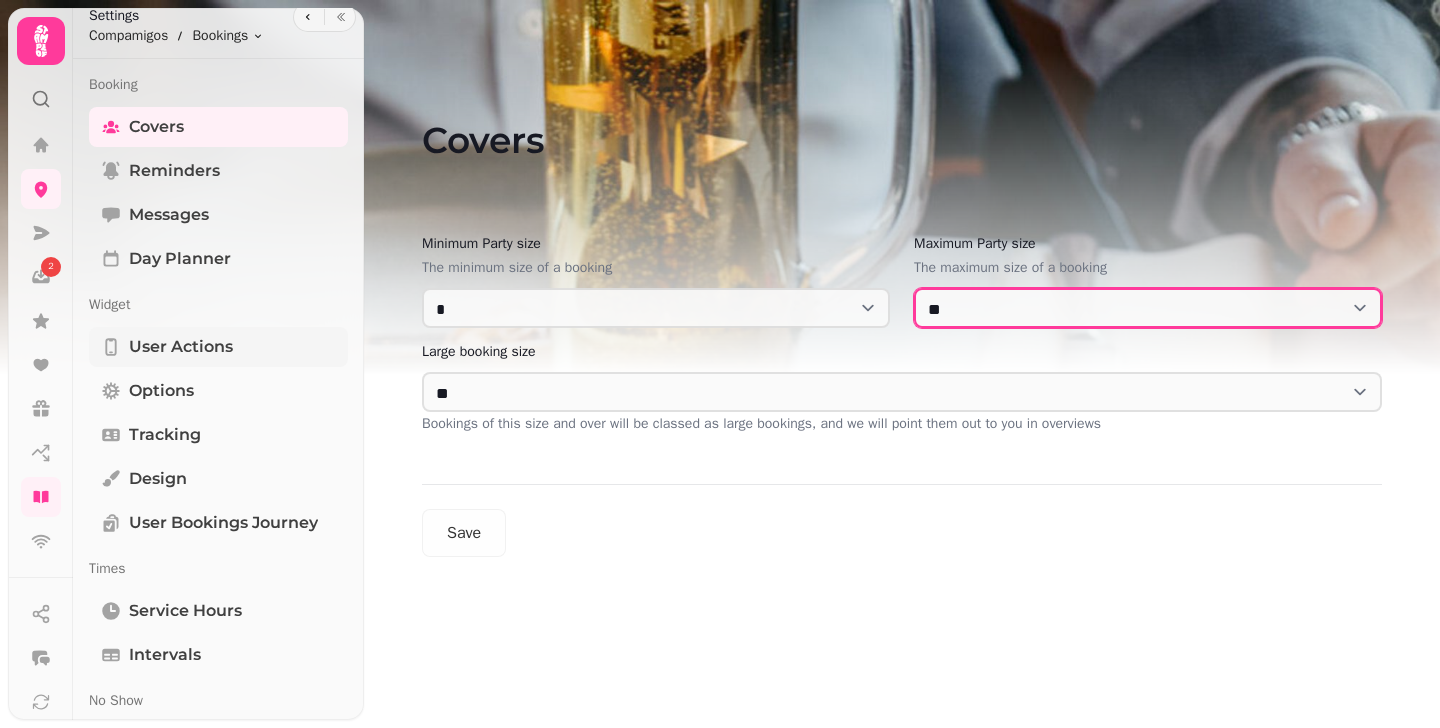 scroll, scrollTop: 0, scrollLeft: 0, axis: both 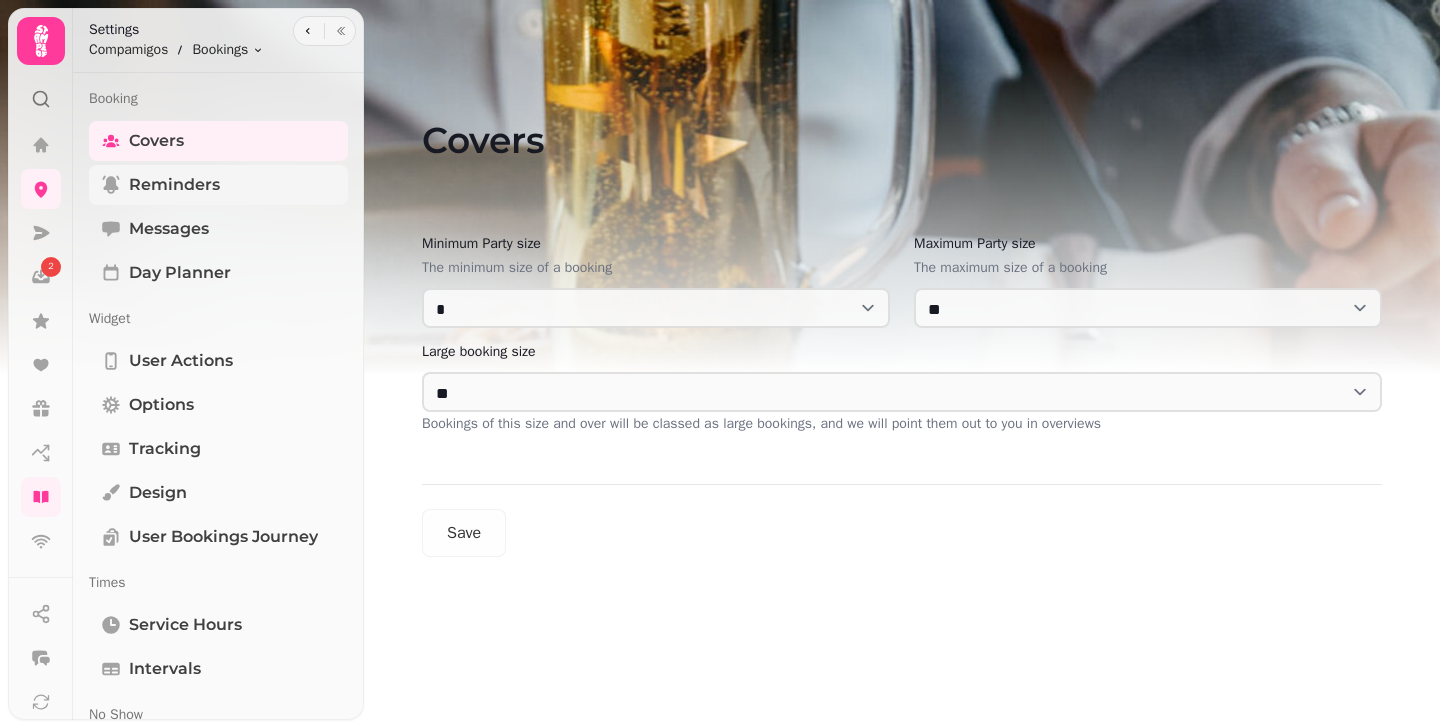 click on "Reminders" at bounding box center [174, 185] 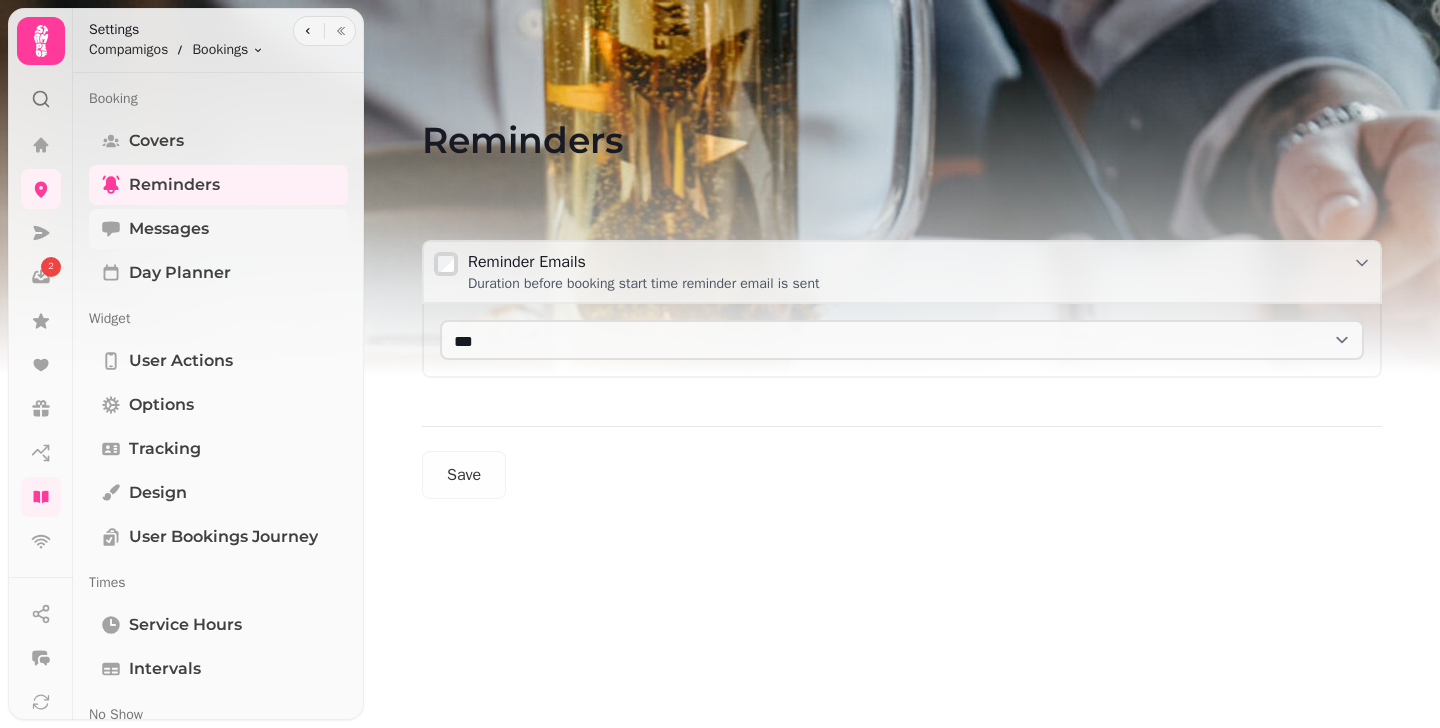 click on "Messages" at bounding box center [218, 229] 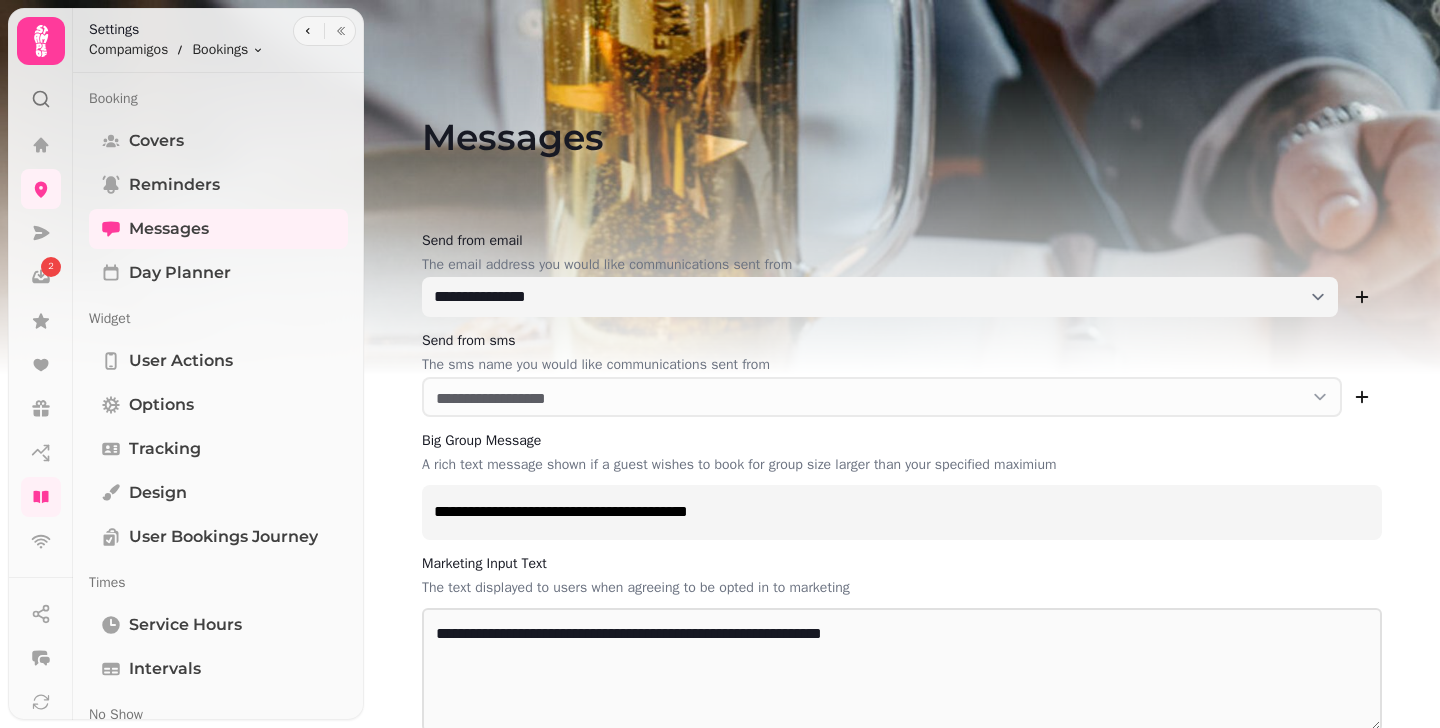 scroll, scrollTop: 0, scrollLeft: 0, axis: both 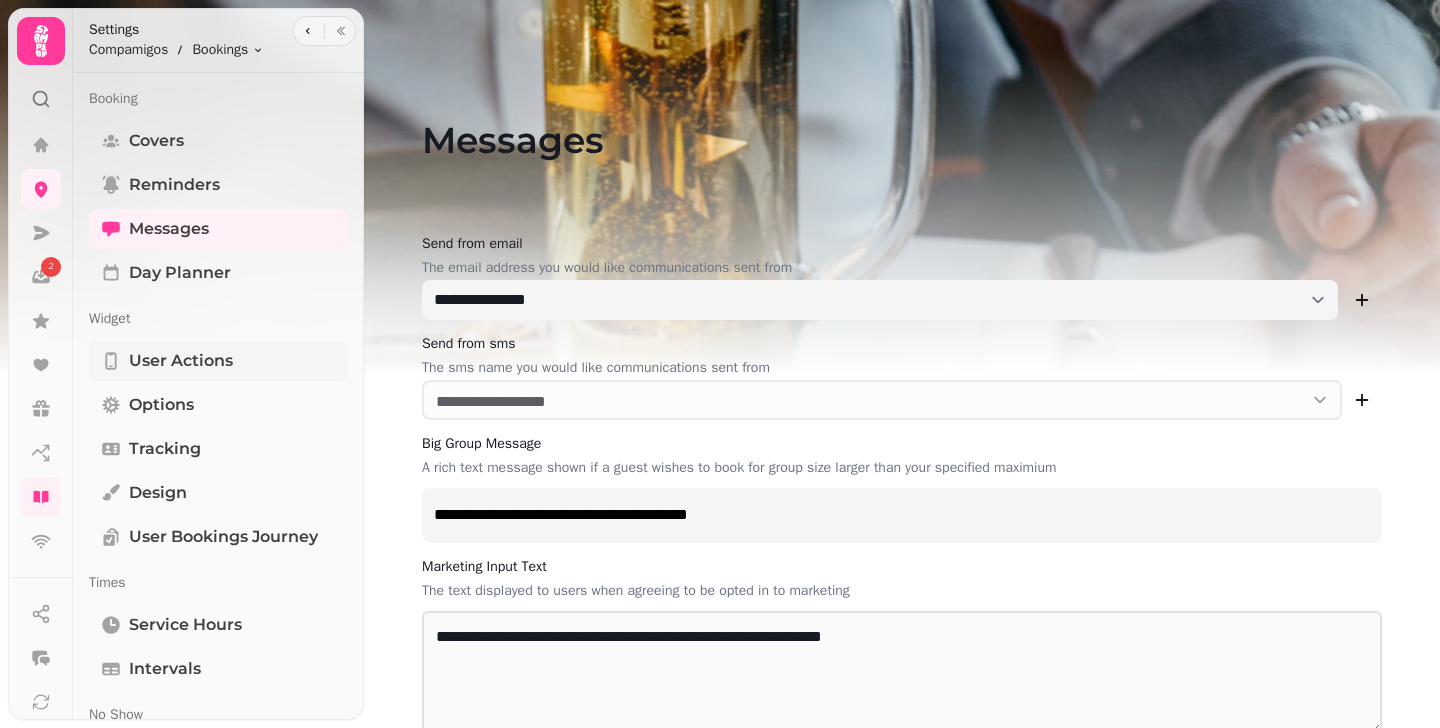 click on "User actions" at bounding box center [181, 361] 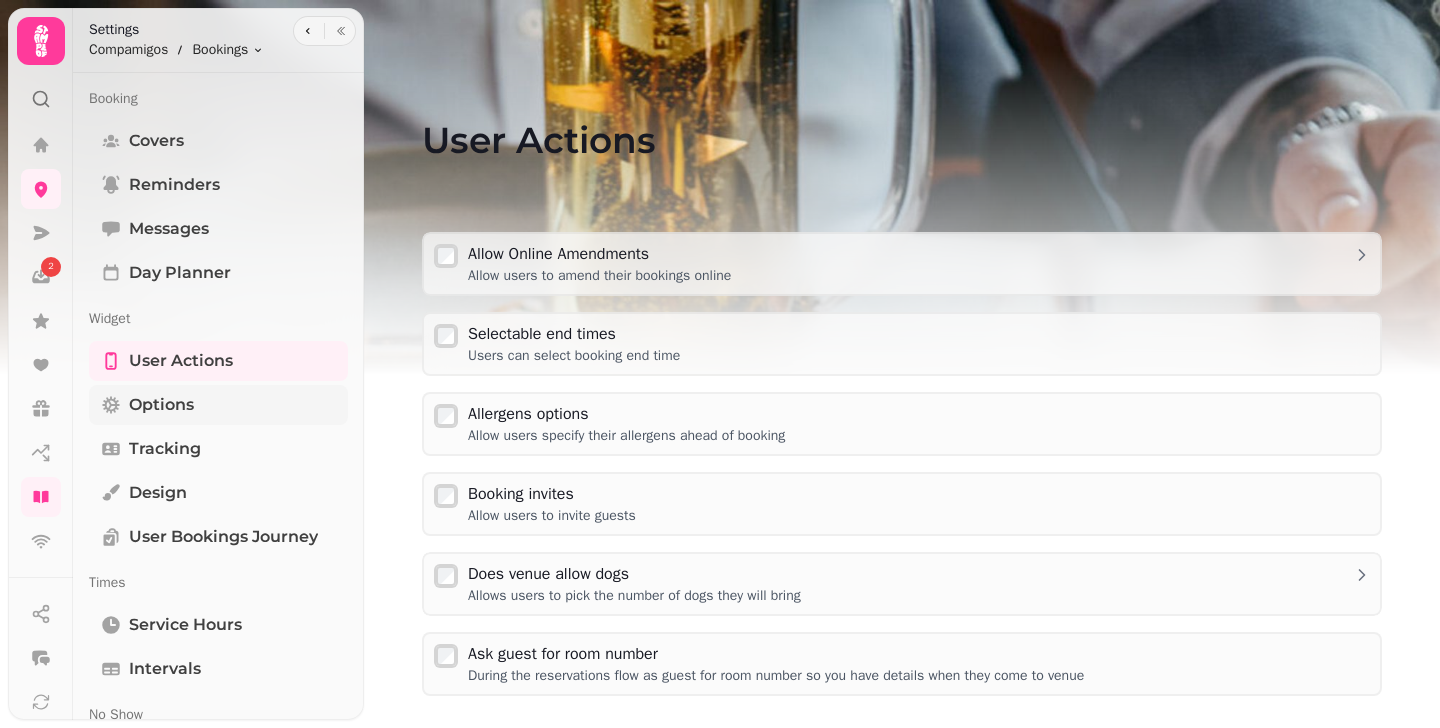 click on "Options" at bounding box center [218, 405] 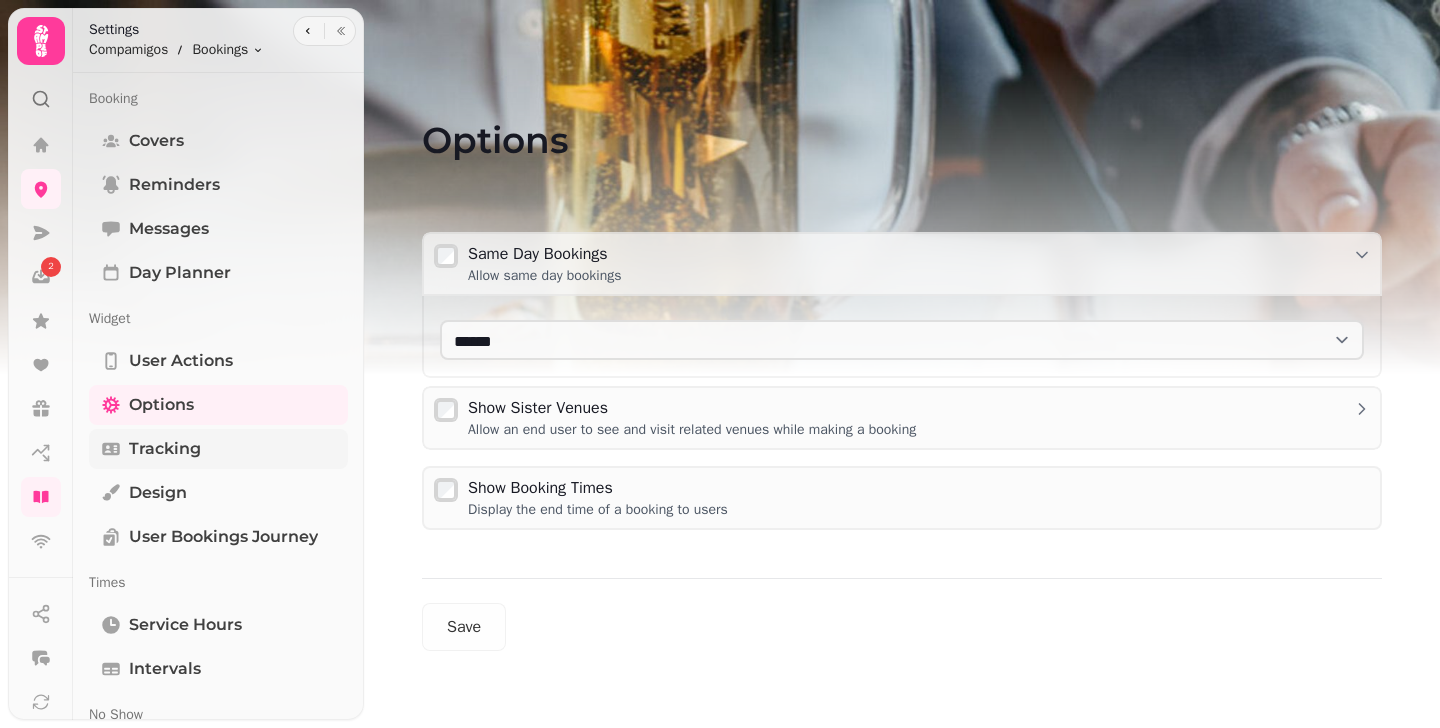 click on "Tracking" at bounding box center [218, 449] 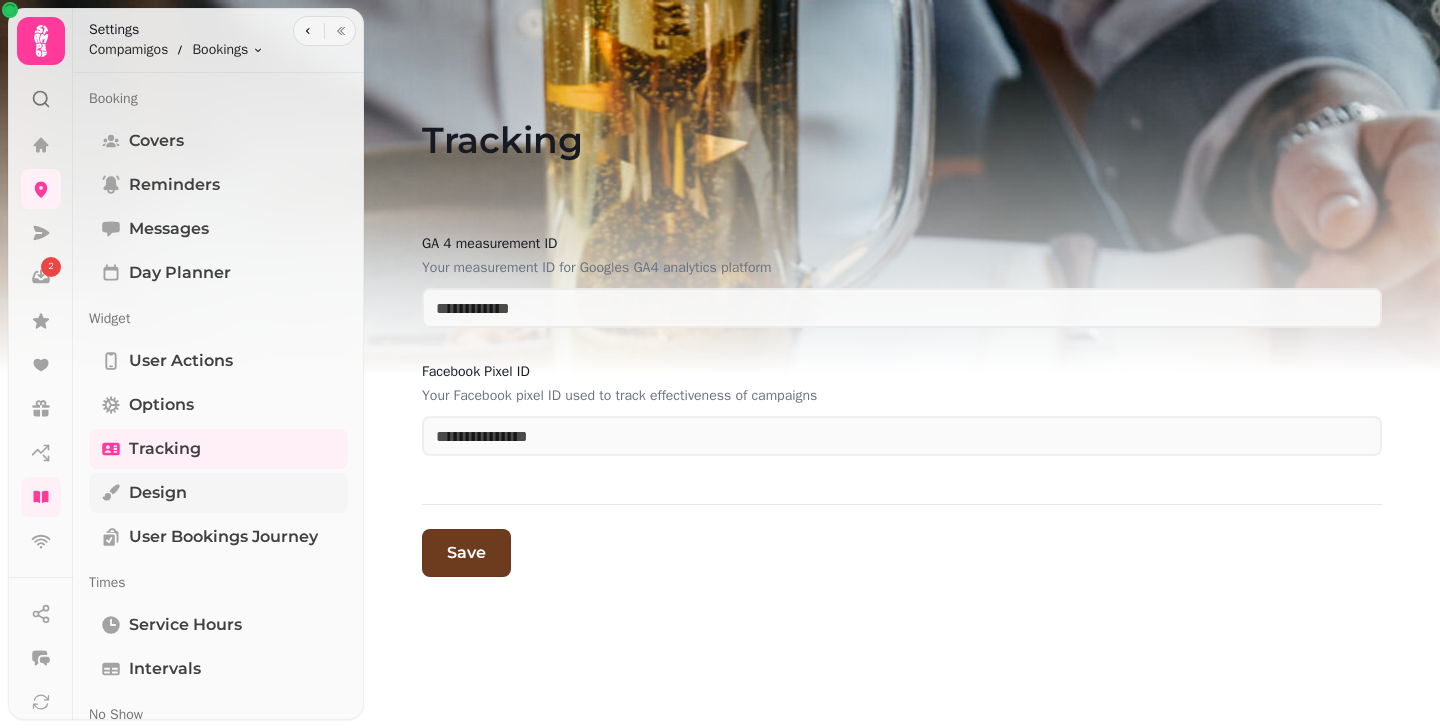 click on "Design" at bounding box center [218, 493] 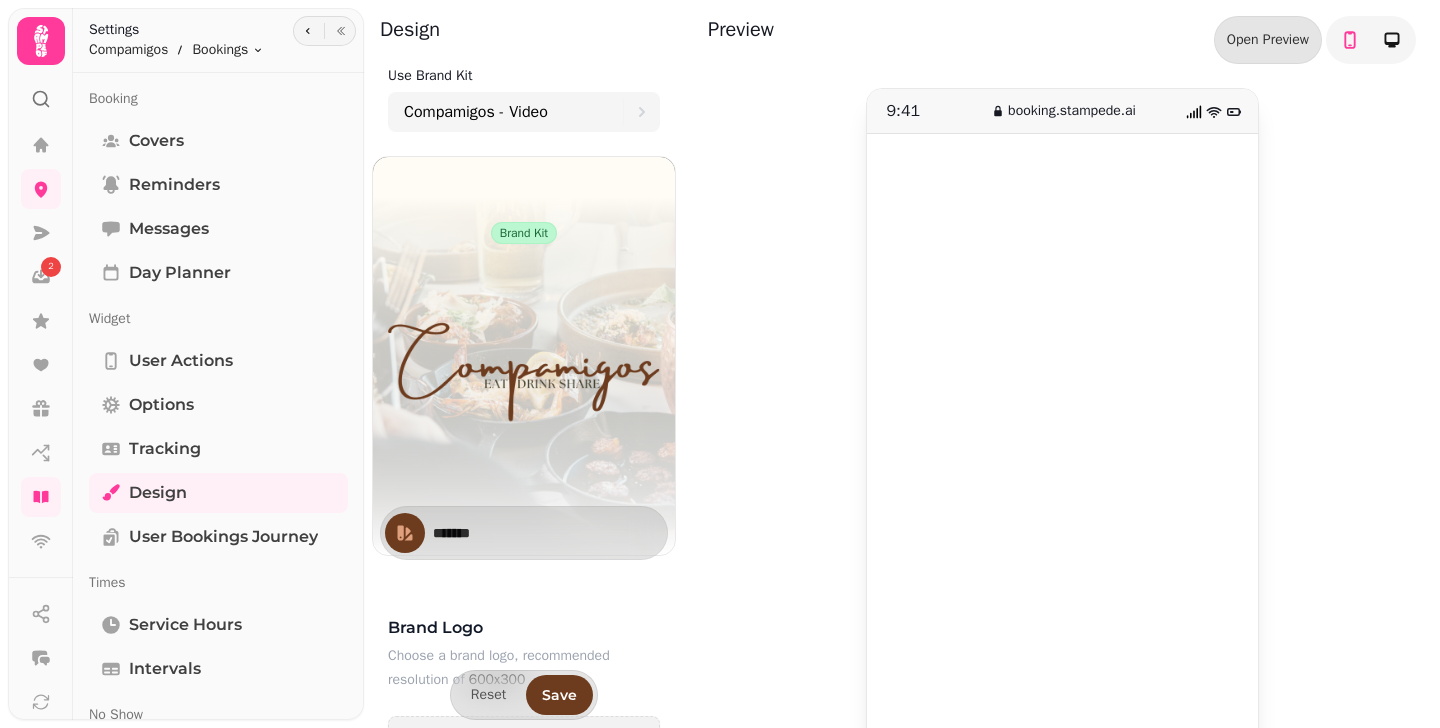 scroll, scrollTop: 72, scrollLeft: 0, axis: vertical 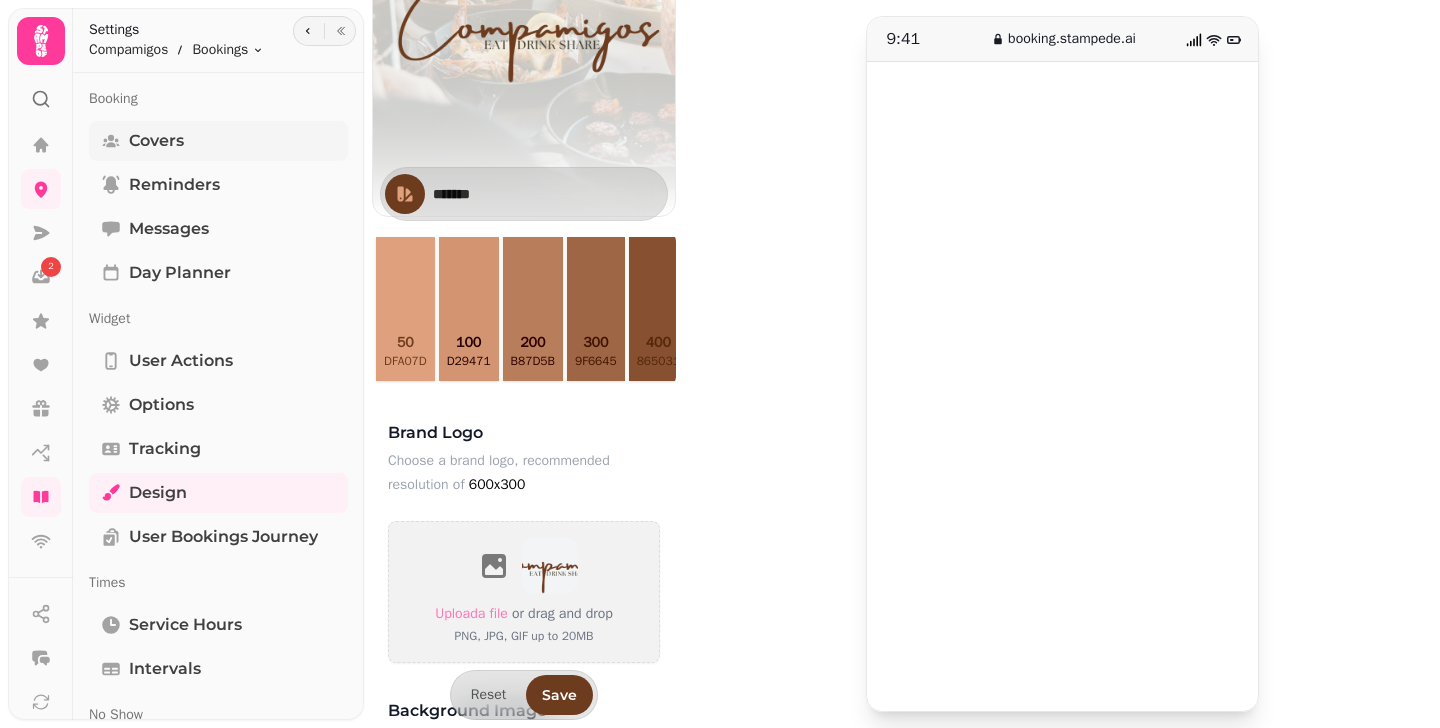 click on "Covers" at bounding box center [218, 141] 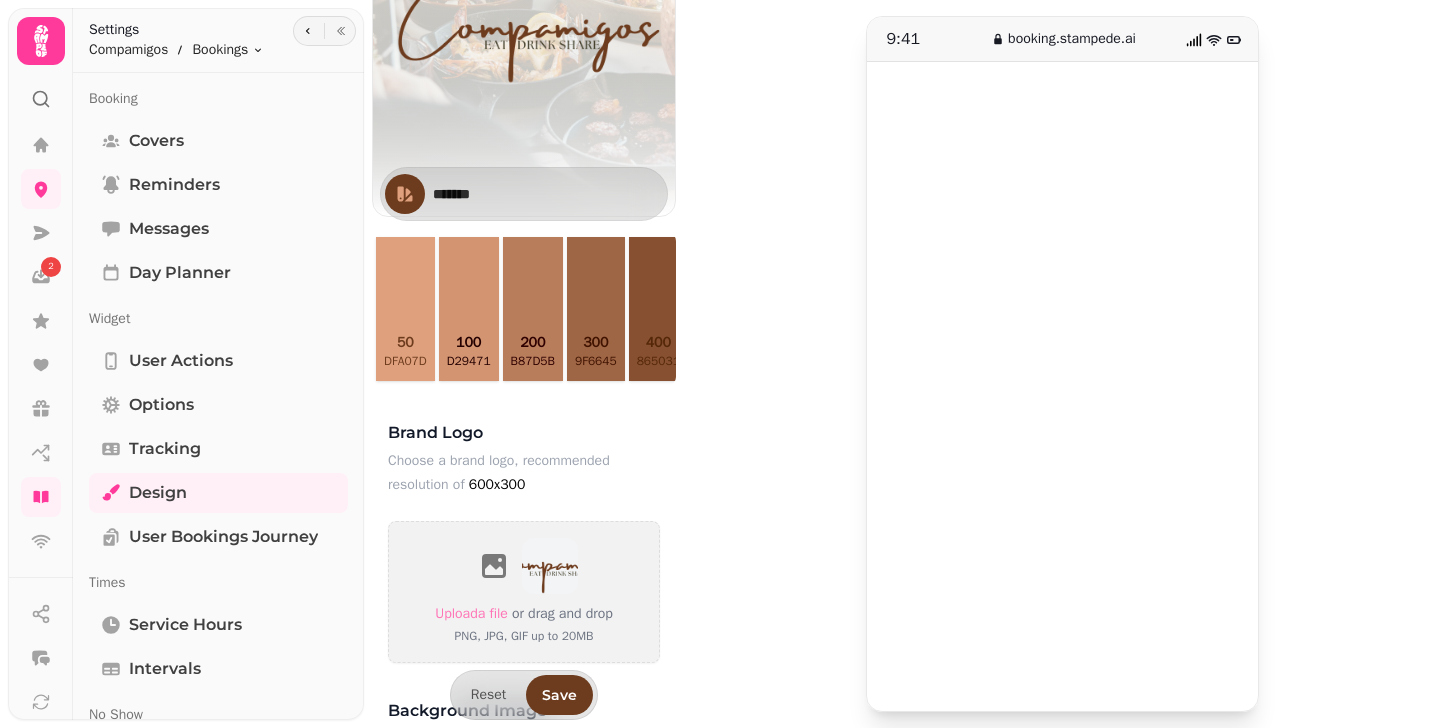 select on "**" 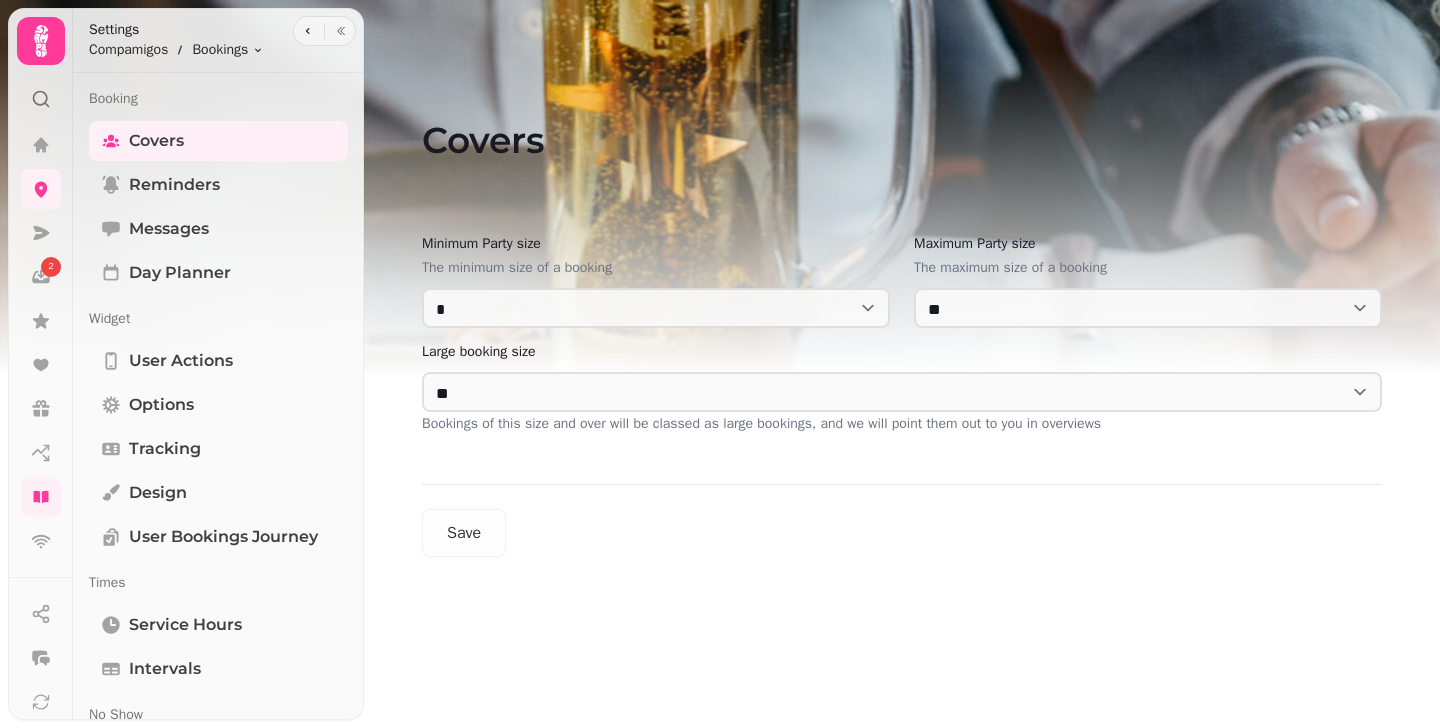 click on "2 Covers Minimum Party size The minimum size of a booking * * * * * * * * * ** ** ** ** ** ** ** ** ** ** ** ** ** ** ** ** ** ** ** ** ** ** ** ** ** ** ** ** ** ** ** ** ** ** ** ** ** ** ** ** ** ** ** ** ** ** ** ** ** ** ** ** ** ** ** ** ** ** ** ** ** ** ** ** ** ** ** ** ** ** ** ** ** ** ** ** ** ** ** ** ** ** ** ** ** ** ** ** ** ** *** *** *** *** *** *** *** *** *** *** *** *** *** *** *** *** *** *** *** *** *** *** *** *** *** *** *** *** *** *** *** *** *** *** *** *** *** *** *** *** *** *** *** *** *** *** *** *** *** *** *** *** *** *** *** *** *** *** *** *** *** *** *** *** *** *** *** *** *** *** *** *** *** *** *** *** *** *** *** *** *** *** *** *** *** *** *** *** *** *** *** *** *** *** *** *** *** *** *** *** *** *** *** *** *** *** *** *** *** *** *** *** *** *** *** *** *** *** *** *** *** *** *** *** *** *** *** *** *** *** *** *** *** *** *** *** *** *** *** *** *** *** *** *** *** *** *** *** *** *** *** *** *** *** *** *** *** *** *** *** *** *** *** *** *** *" at bounding box center (720, 364) 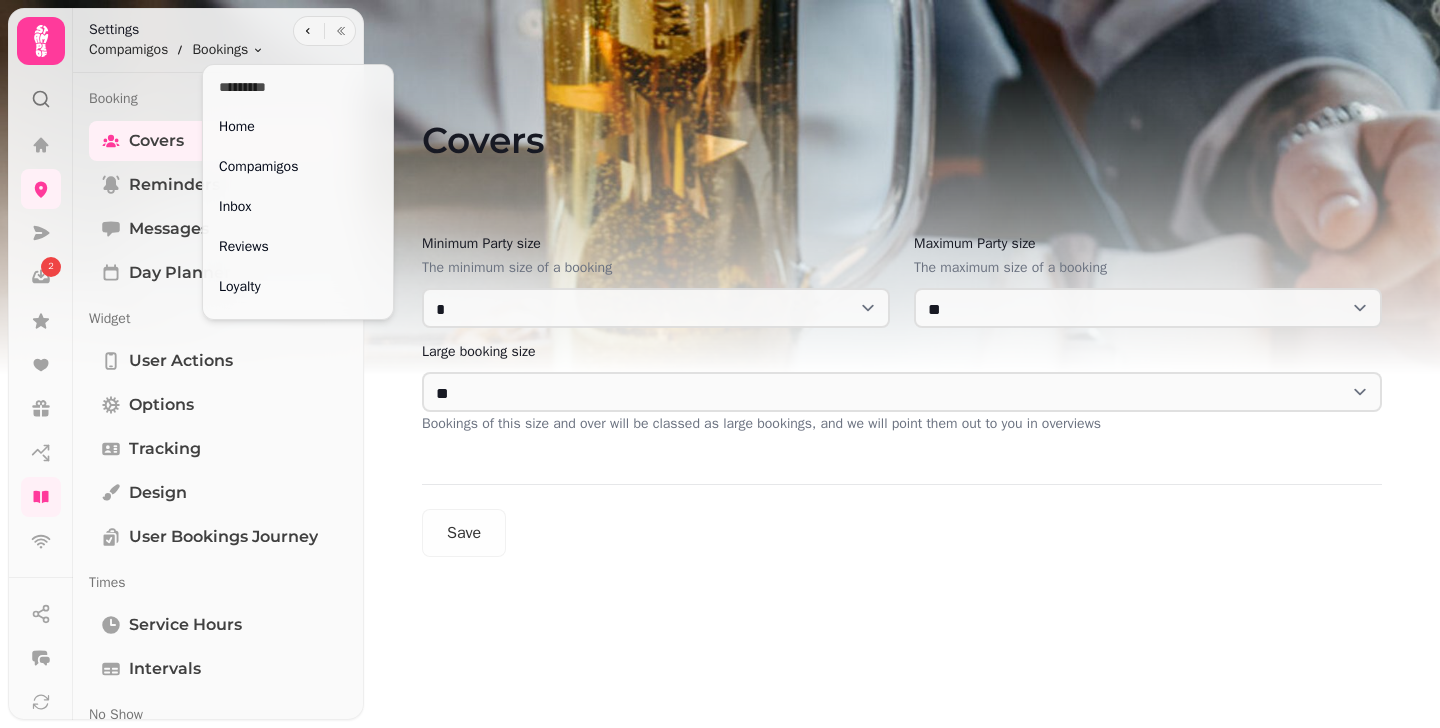 click on "2 Covers Minimum Party size The minimum size of a booking * * * * * * * * * ** ** ** ** ** ** ** ** ** ** ** ** ** ** ** ** ** ** ** ** ** ** ** ** ** ** ** ** ** ** ** ** ** ** ** ** ** ** ** ** ** ** ** ** ** ** ** ** ** ** ** ** ** ** ** ** ** ** ** ** ** ** ** ** ** ** ** ** ** ** ** ** ** ** ** ** ** ** ** ** ** ** ** ** ** ** ** ** ** ** *** *** *** *** *** *** *** *** *** *** *** *** *** *** *** *** *** *** *** *** *** *** *** *** *** *** *** *** *** *** *** *** *** *** *** *** *** *** *** *** *** *** *** *** *** *** *** *** *** *** *** *** *** *** *** *** *** *** *** *** *** *** *** *** *** *** *** *** *** *** *** *** *** *** *** *** *** *** *** *** *** *** *** *** *** *** *** *** *** *** *** *** *** *** *** *** *** *** *** *** *** *** *** *** *** *** *** *** *** *** *** *** *** *** *** *** *** *** *** *** *** *** *** *** *** *** *** *** *** *** *** *** *** *** *** *** *** *** *** *** *** *** *** *** *** *** *** *** *** *** *** *** *** *** *** *** *** *** *** *** *** *** *** *** *** *" at bounding box center [720, 364] 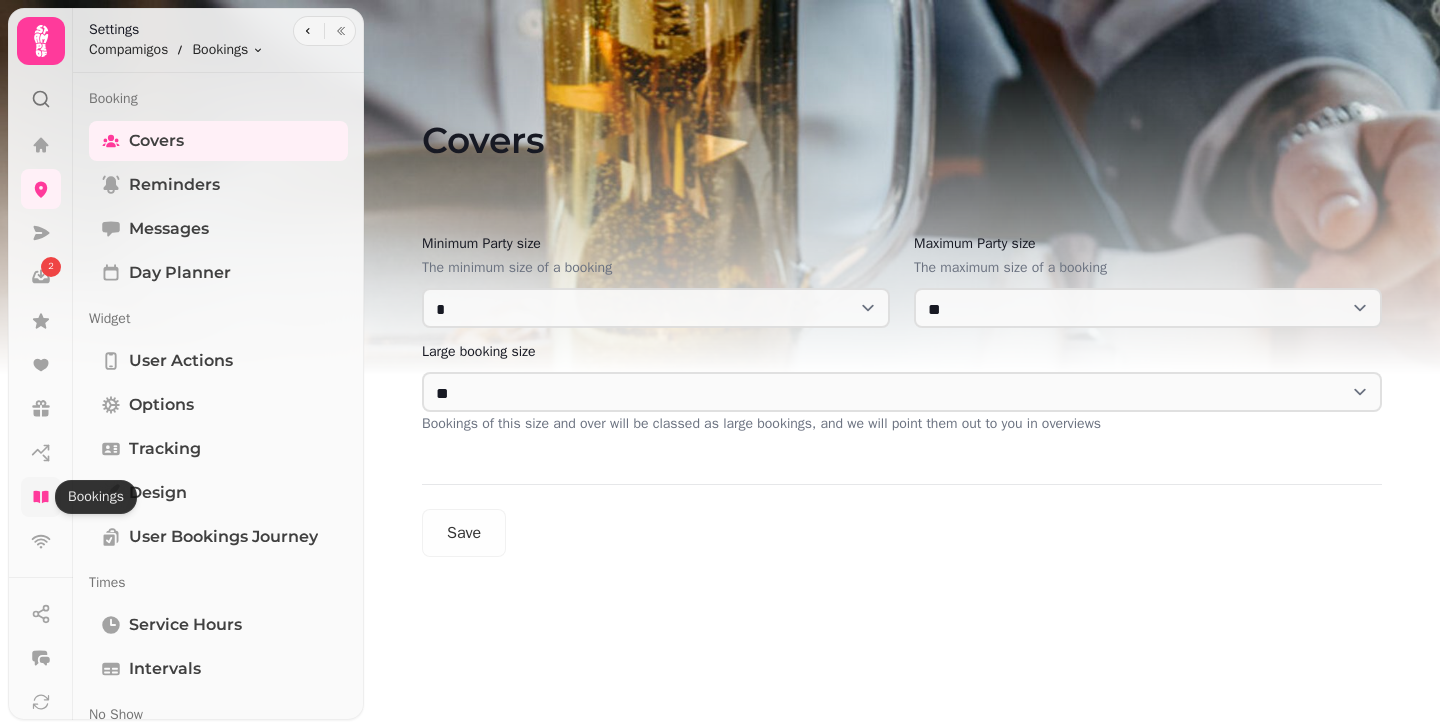 click 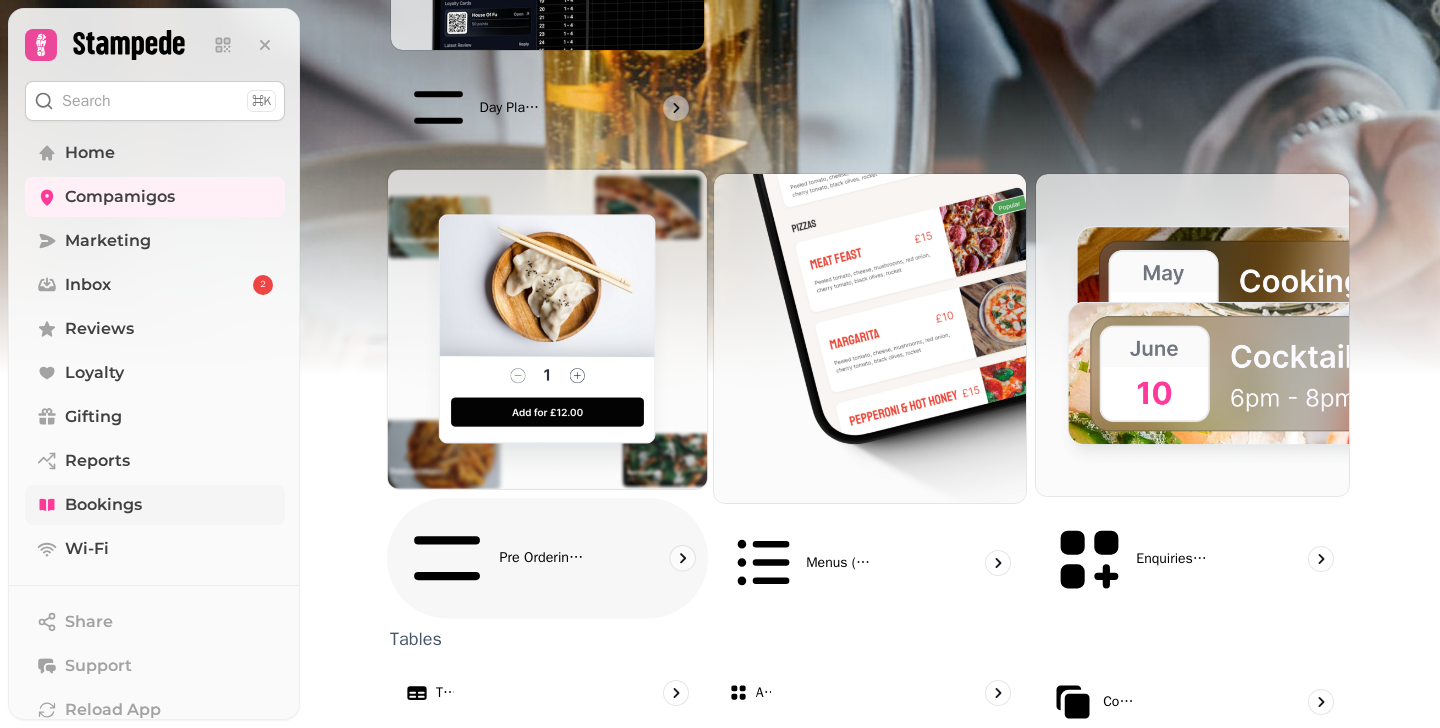 scroll, scrollTop: 1190, scrollLeft: 0, axis: vertical 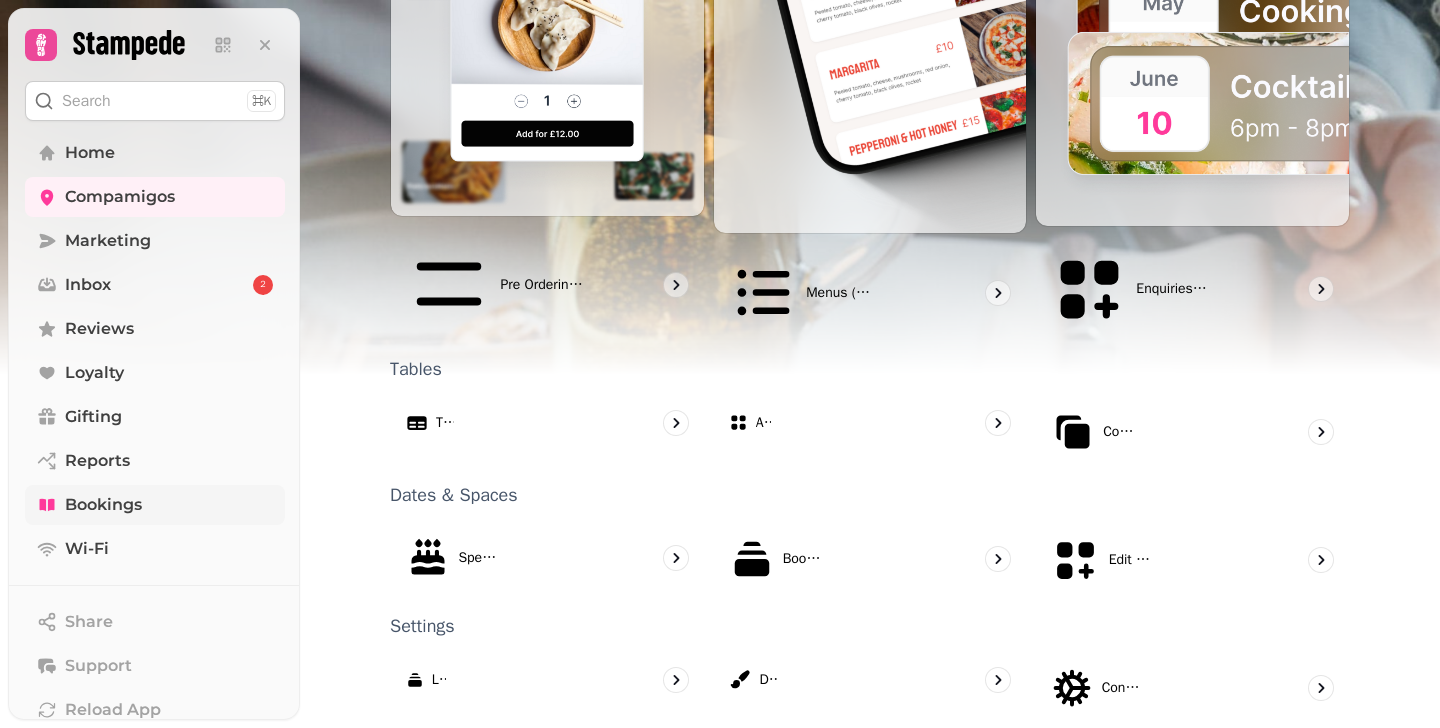 click on "Concierge" at bounding box center [547, 765] 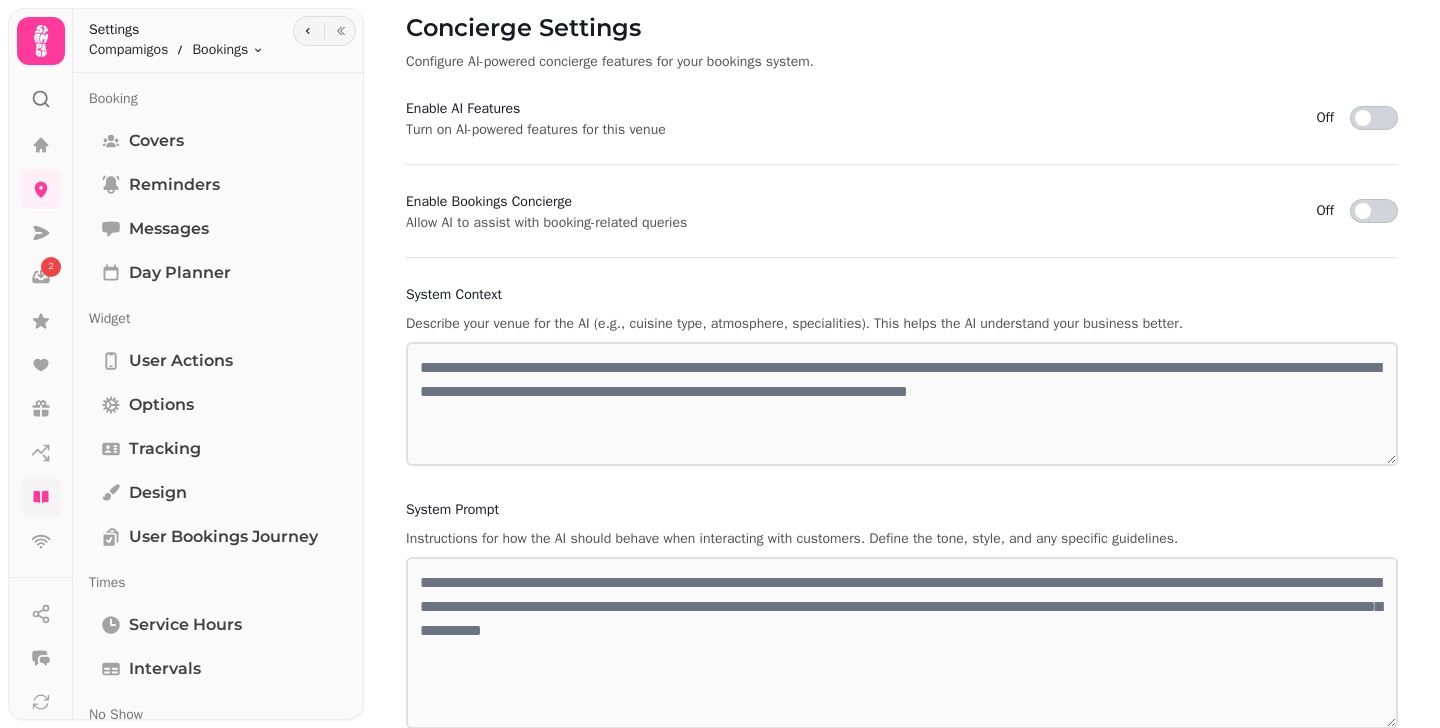 scroll, scrollTop: 0, scrollLeft: 0, axis: both 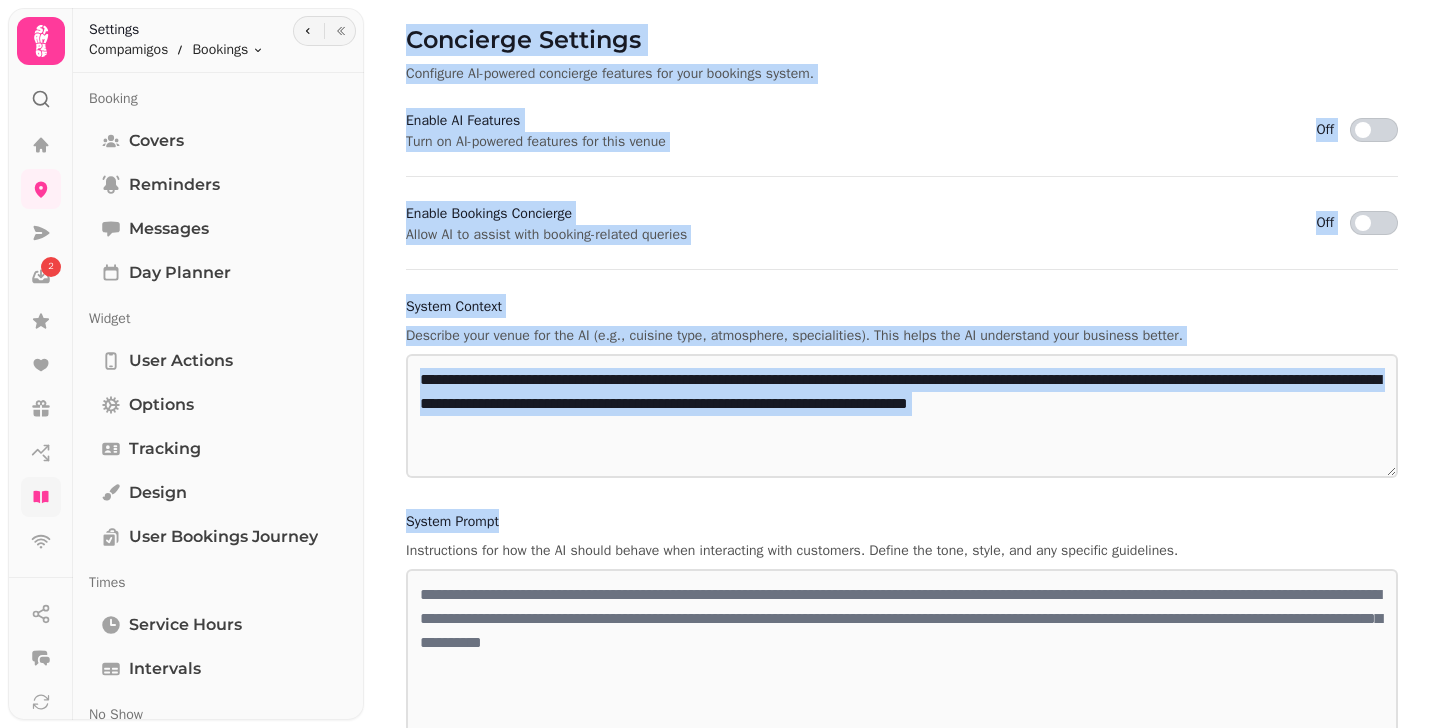 drag, startPoint x: 534, startPoint y: 514, endPoint x: 392, endPoint y: 27, distance: 507.28 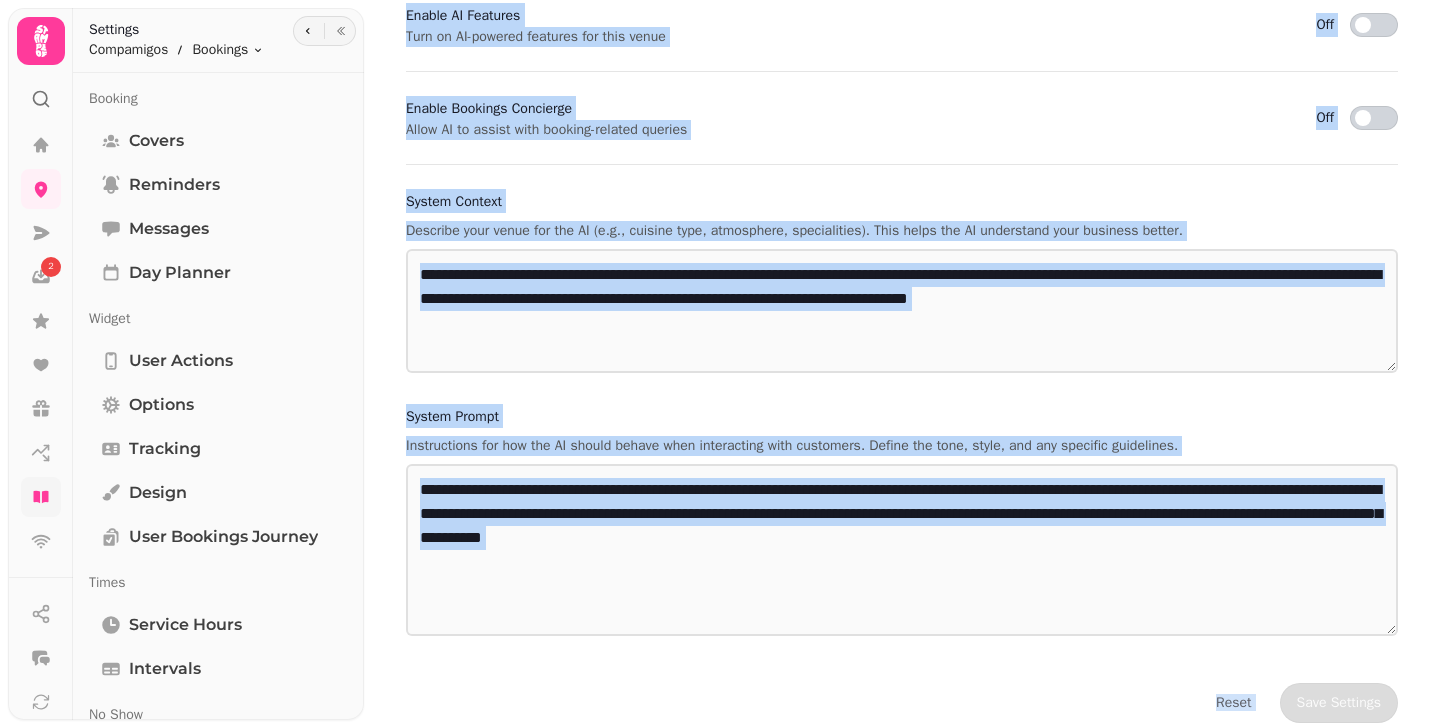 scroll, scrollTop: 154, scrollLeft: 0, axis: vertical 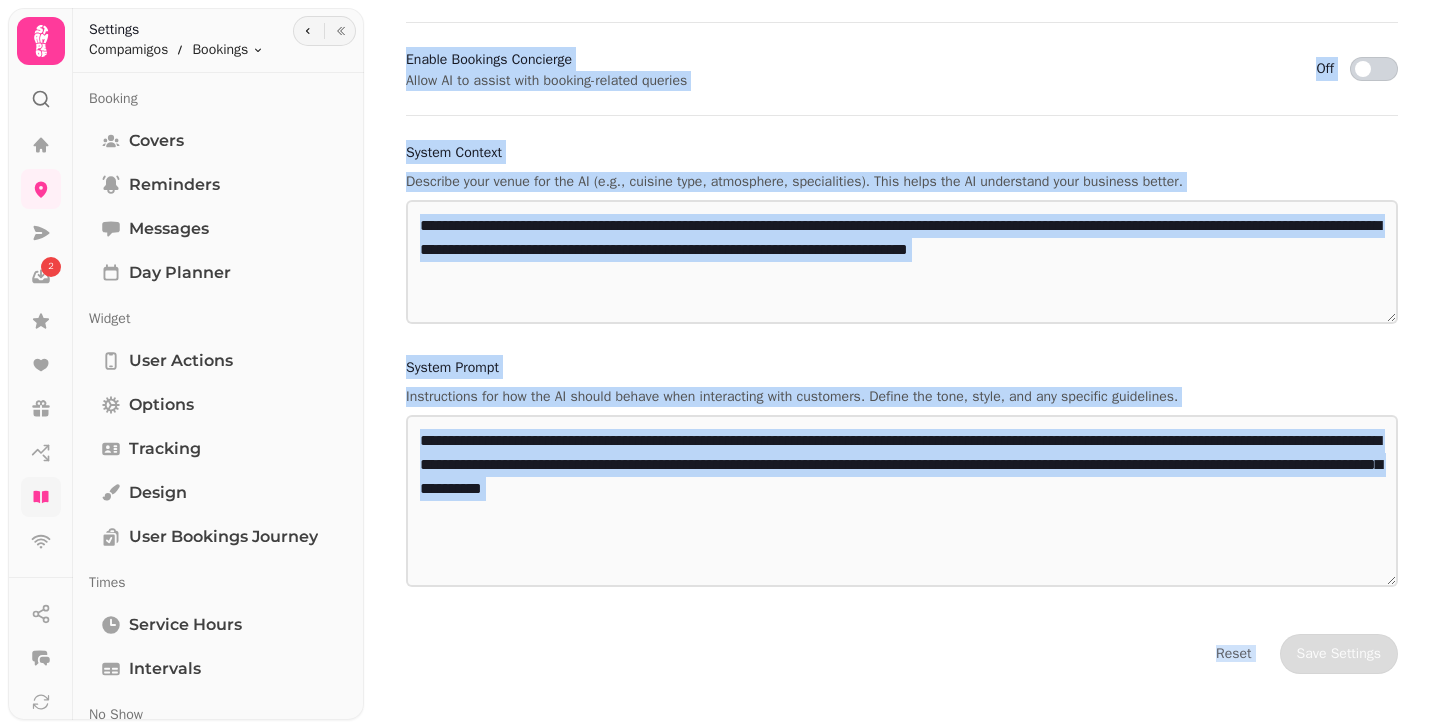 drag, startPoint x: 418, startPoint y: 56, endPoint x: 850, endPoint y: 724, distance: 795.51746 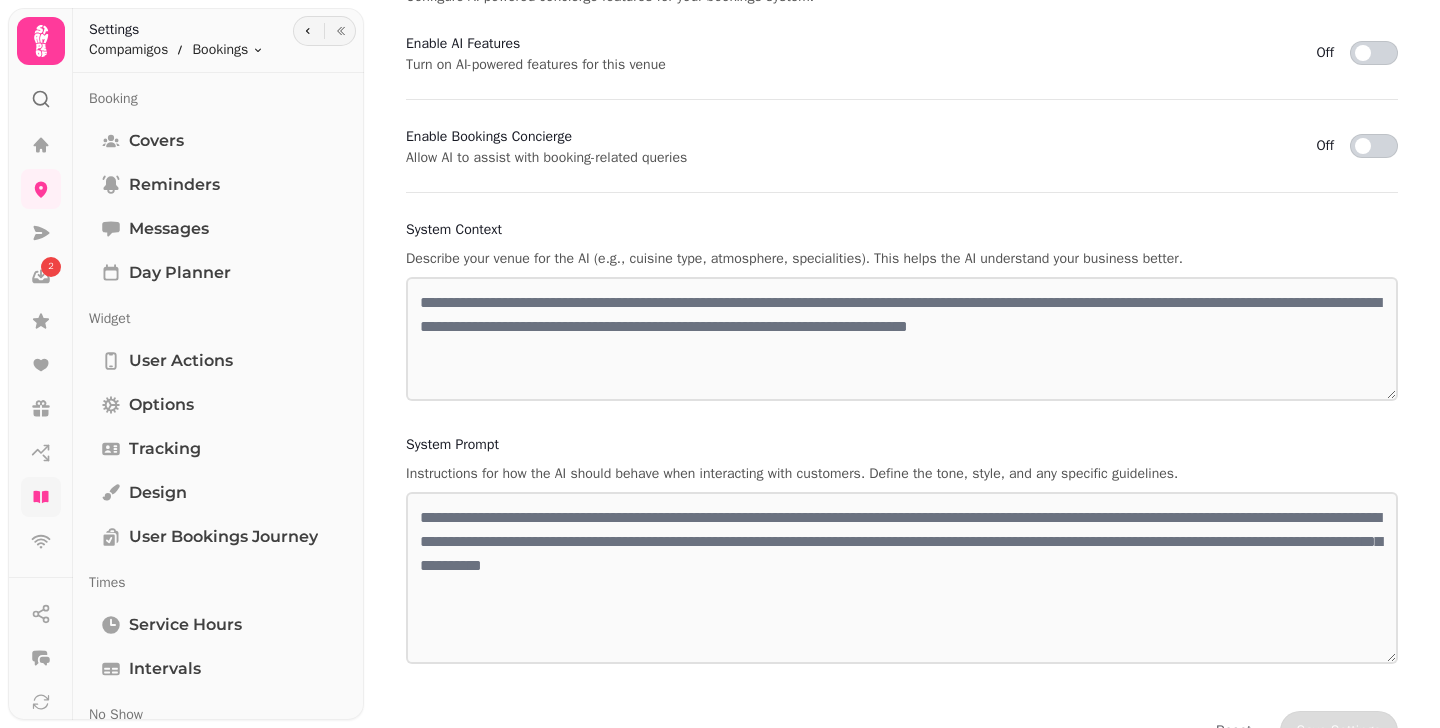 scroll, scrollTop: 0, scrollLeft: 0, axis: both 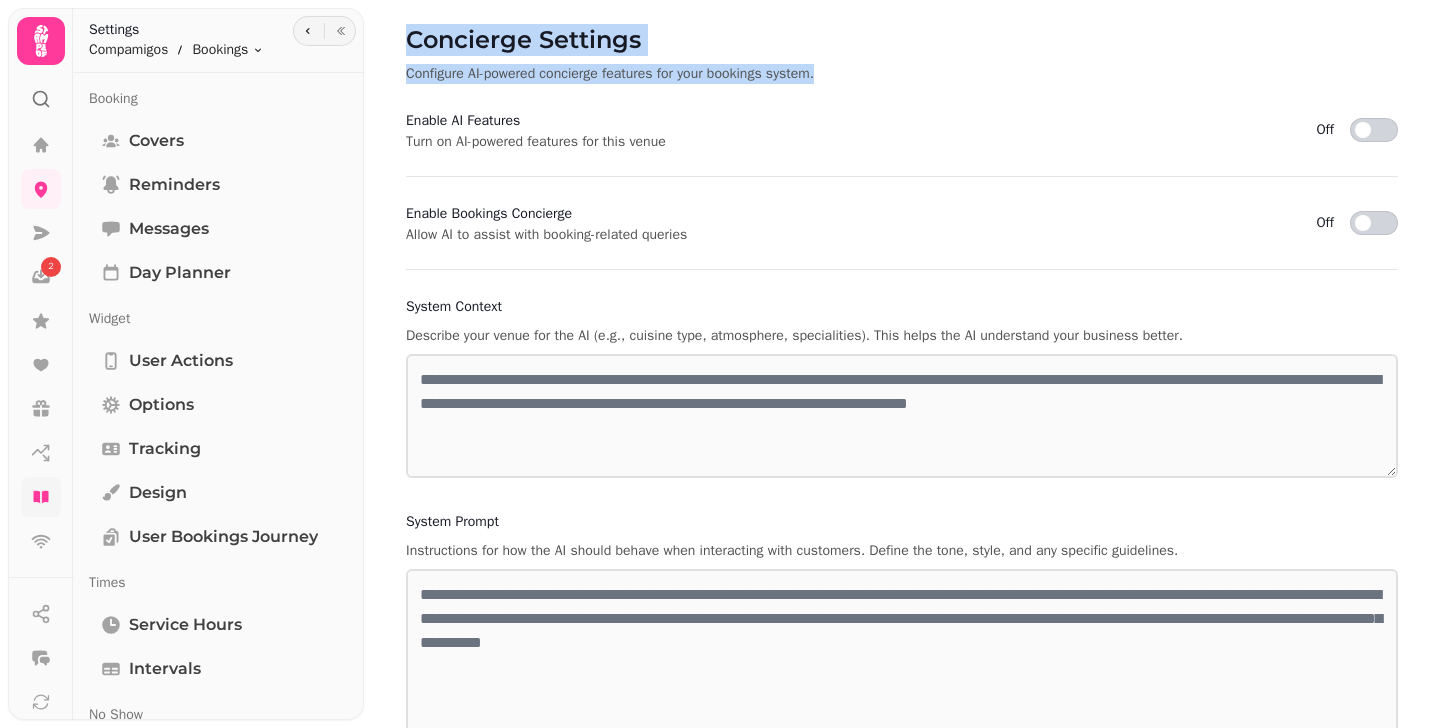 drag, startPoint x: 391, startPoint y: 46, endPoint x: 731, endPoint y: 91, distance: 342.96503 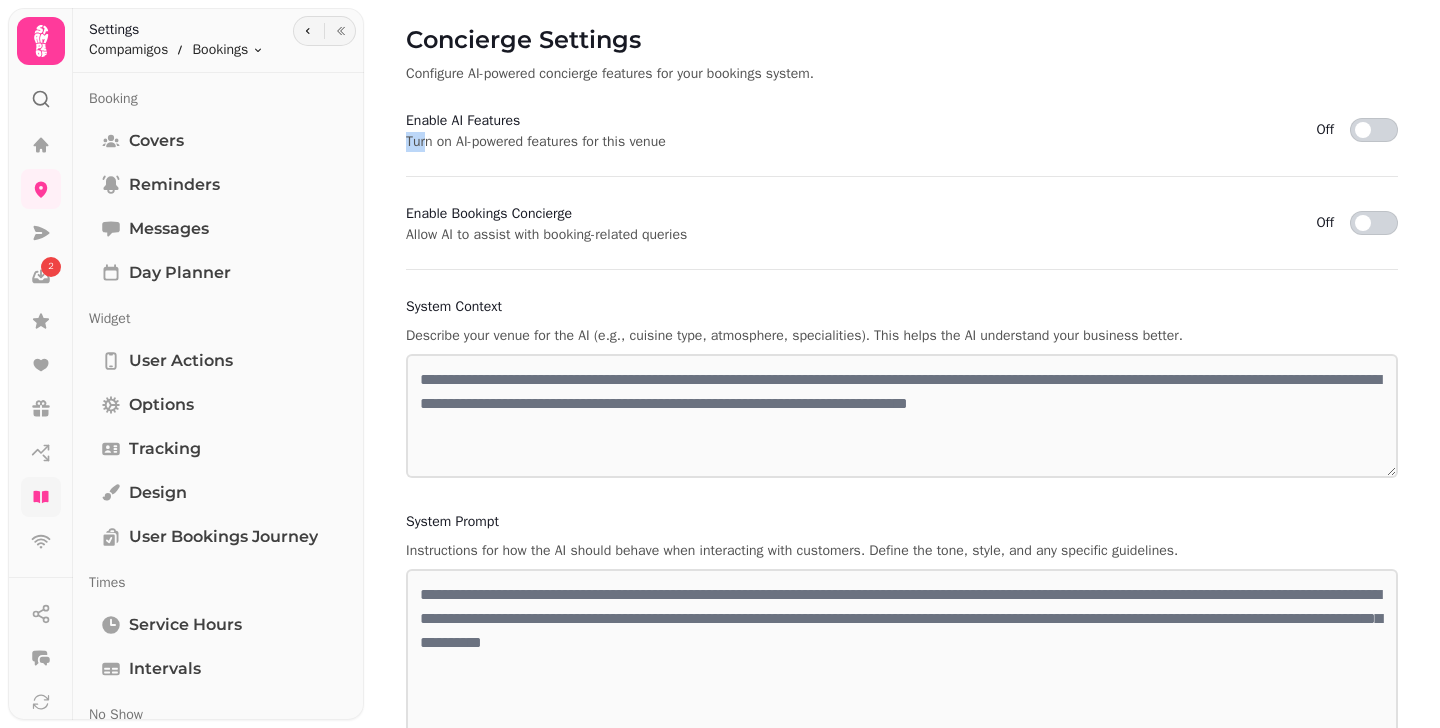 drag, startPoint x: 431, startPoint y: 146, endPoint x: 764, endPoint y: 128, distance: 333.48615 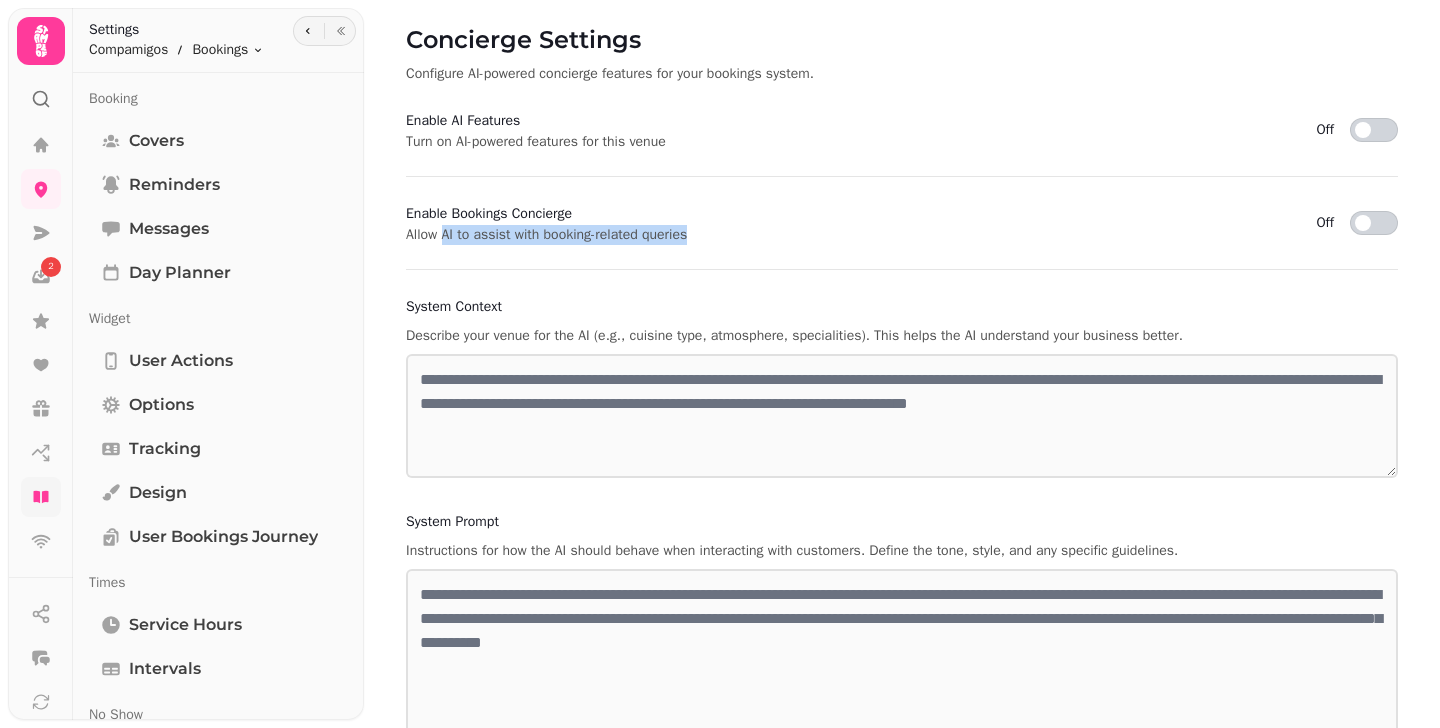 drag, startPoint x: 438, startPoint y: 243, endPoint x: 736, endPoint y: 229, distance: 298.32867 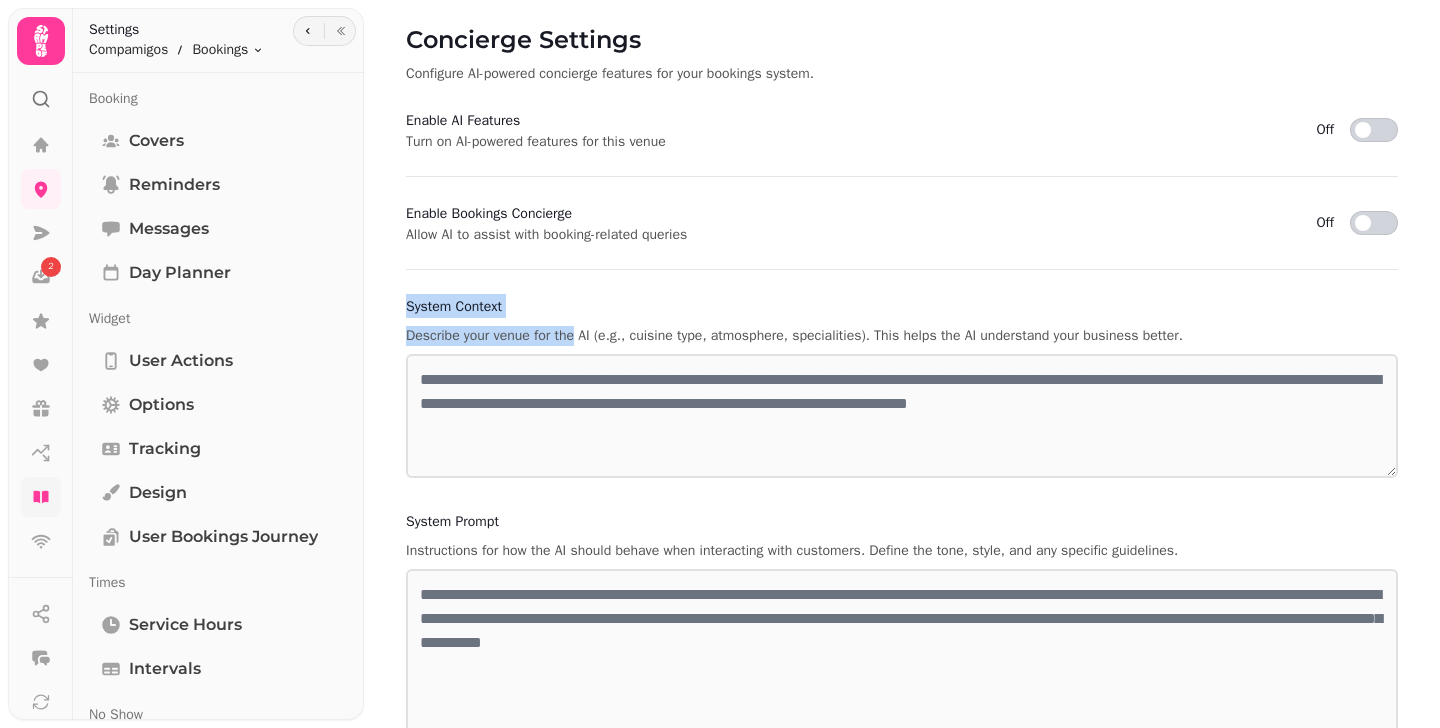 click on "Concierge Settings Configure AI-powered concierge features for your bookings system. Enable AI Features Turn on AI-powered features for this venue Off Enable Bookings Concierge Allow AI to assist with booking-related queries Off System Context Describe your venue for the AI (e.g., cuisine type, atmosphere, specialities). This helps the AI understand your business better. System Prompt Instructions for how the AI should behave when interacting with customers. Define the tone, style, and any specific guidelines. Reset Save Settings" at bounding box center [902, 364] 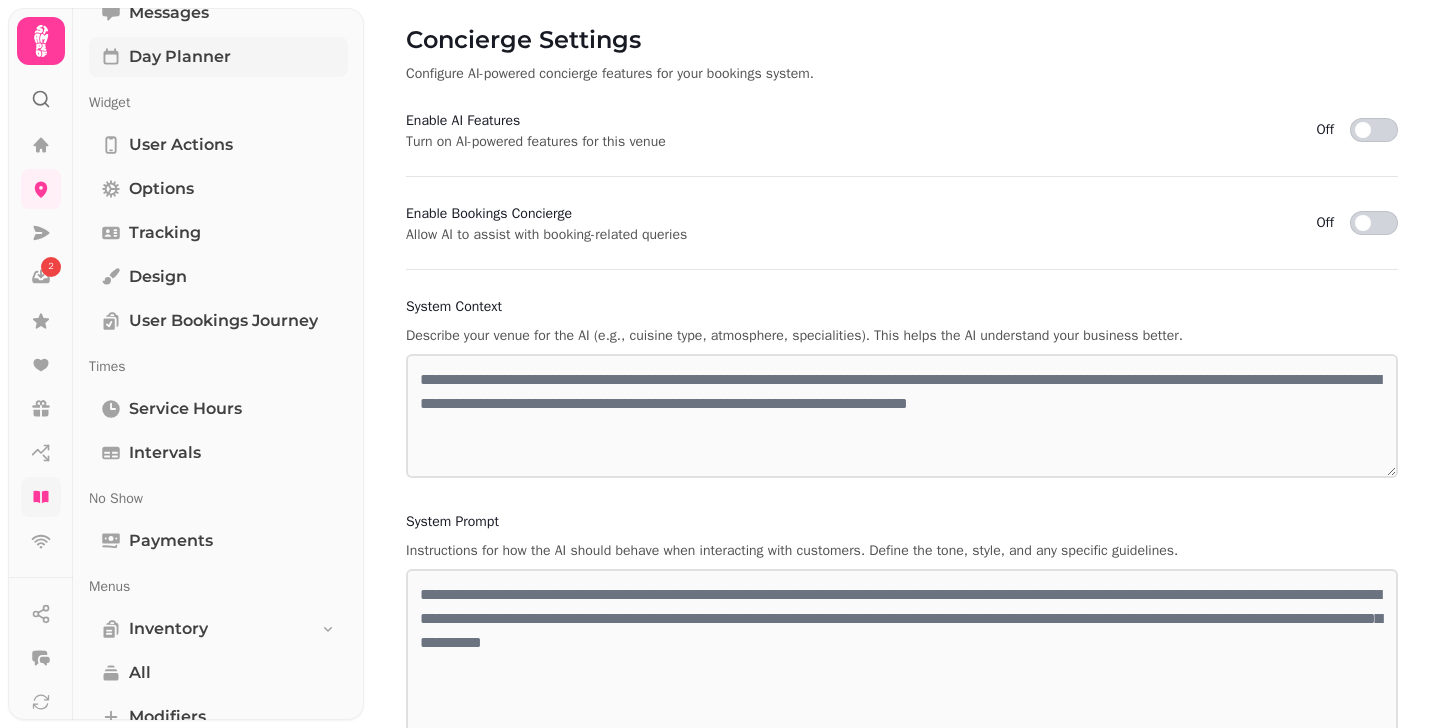 scroll, scrollTop: 0, scrollLeft: 0, axis: both 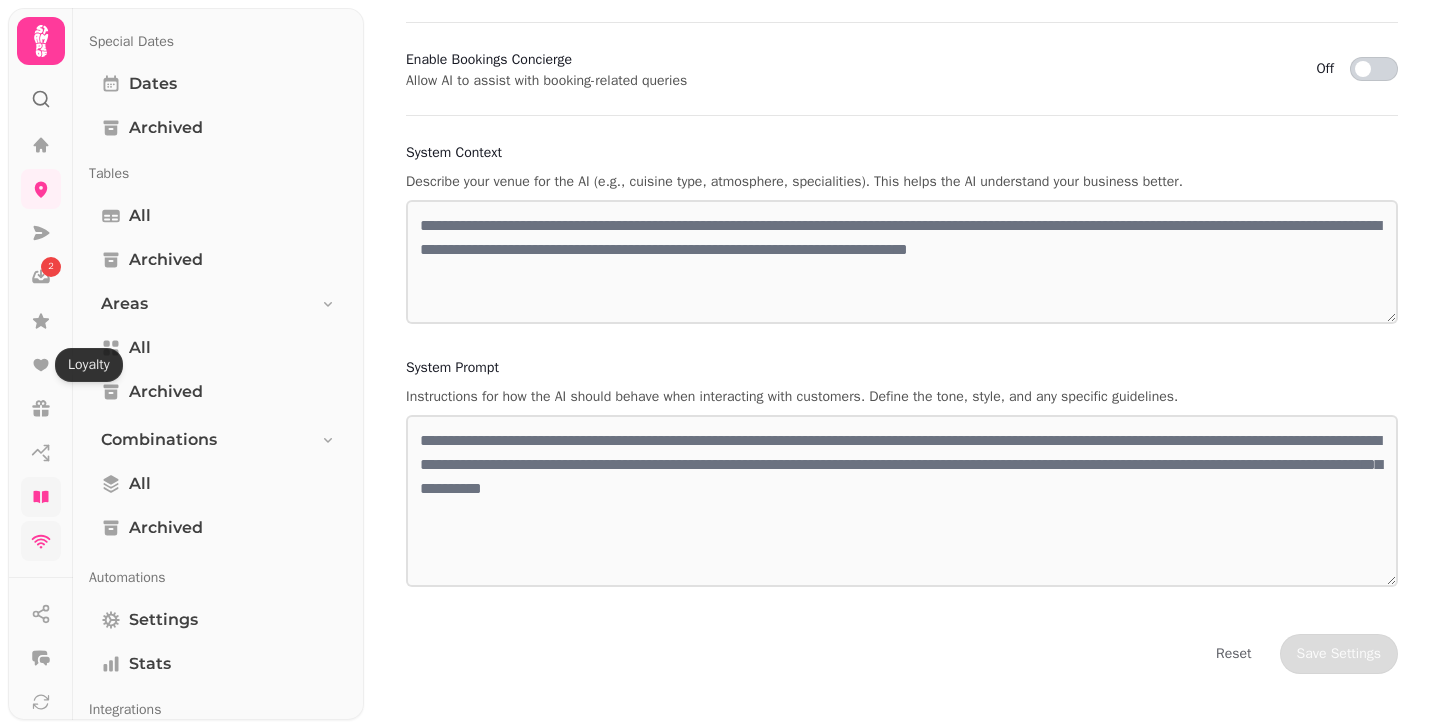 click at bounding box center [41, 541] 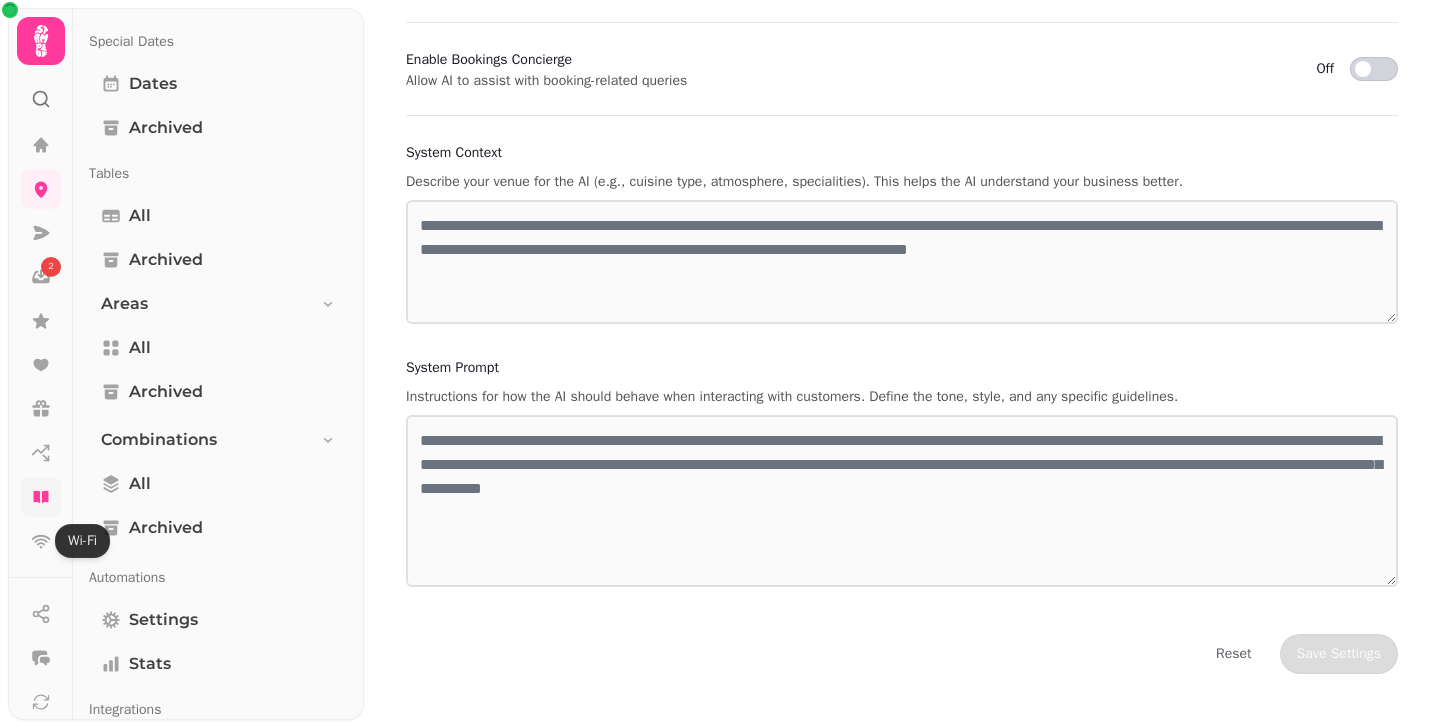 click at bounding box center (41, 497) 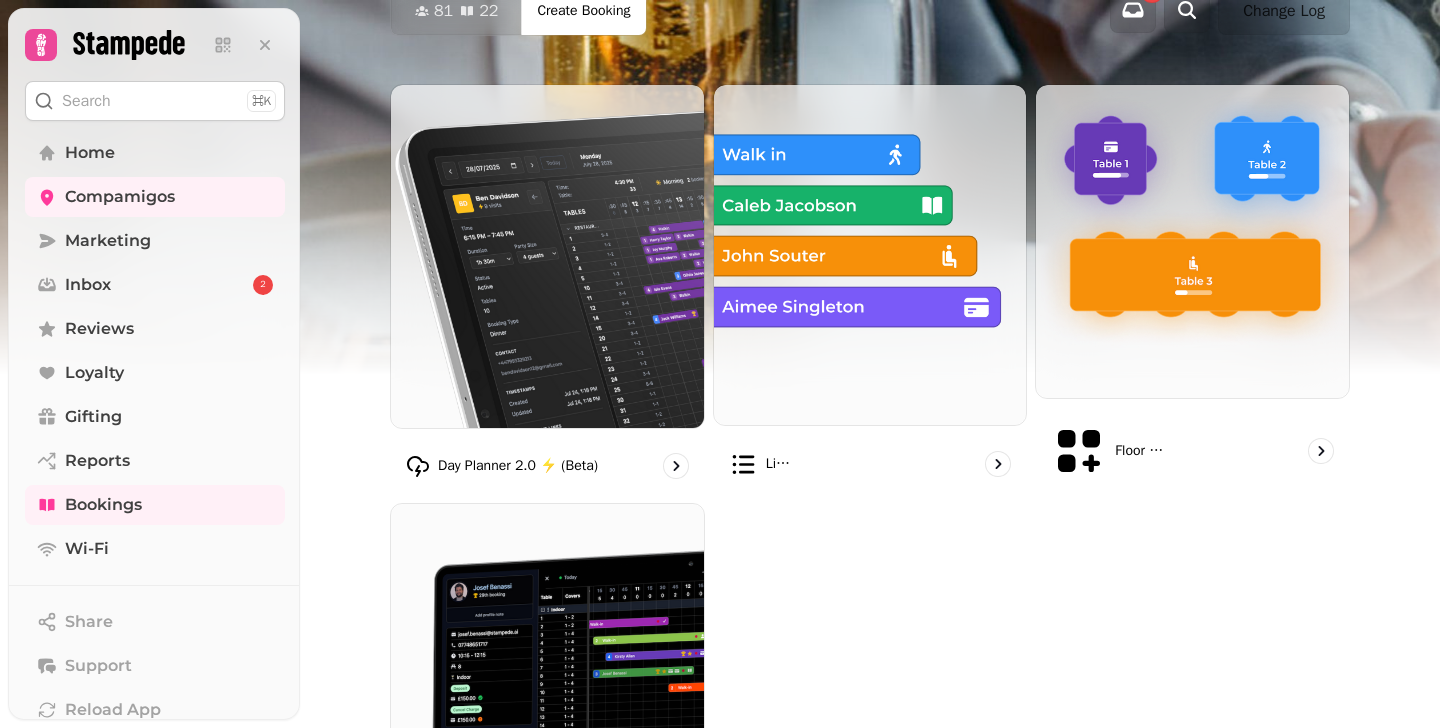 scroll, scrollTop: 1190, scrollLeft: 0, axis: vertical 